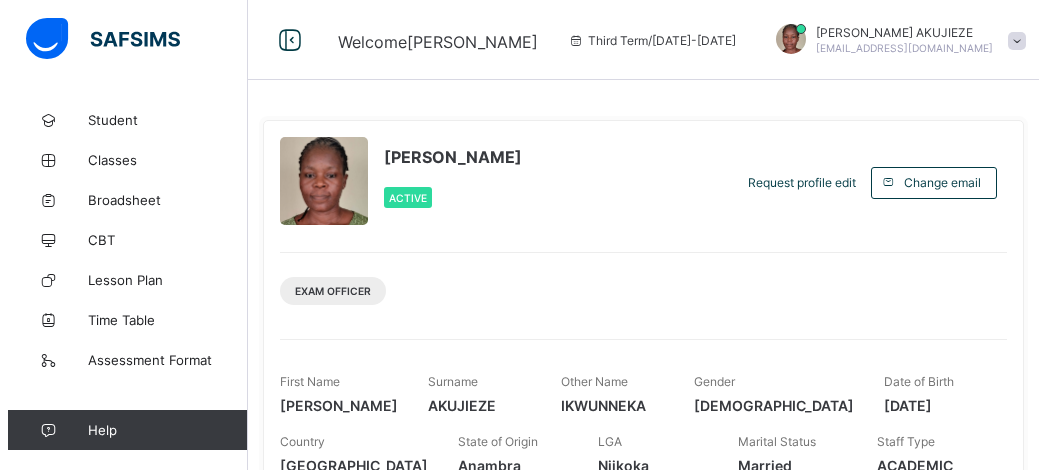 scroll, scrollTop: 0, scrollLeft: 0, axis: both 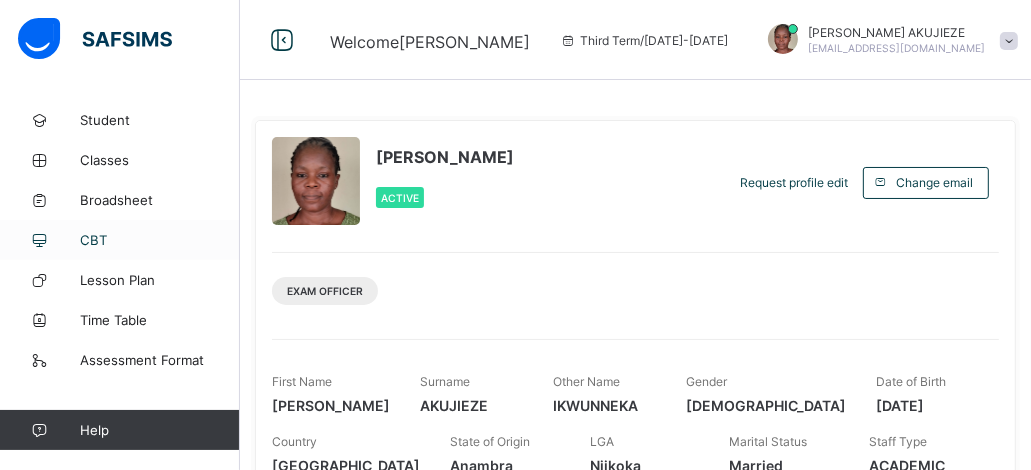 click on "CBT" at bounding box center [160, 240] 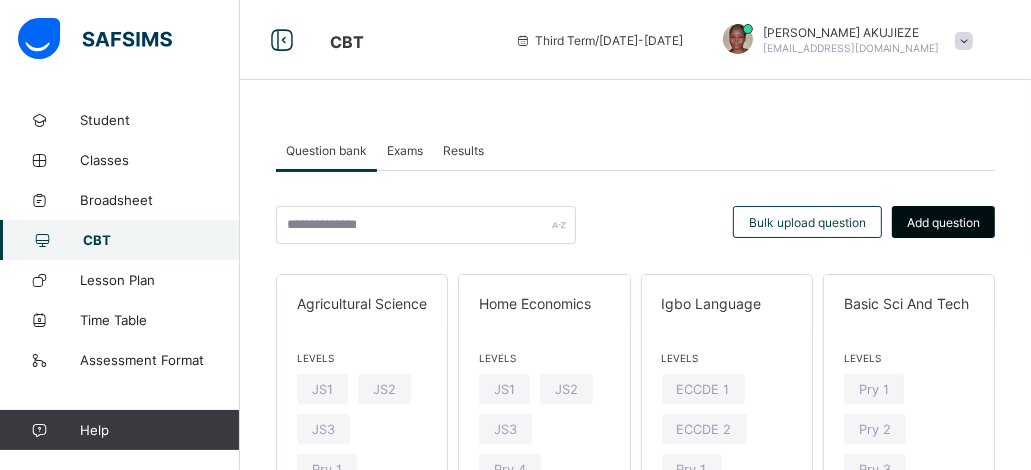 click on "Add question" at bounding box center (943, 222) 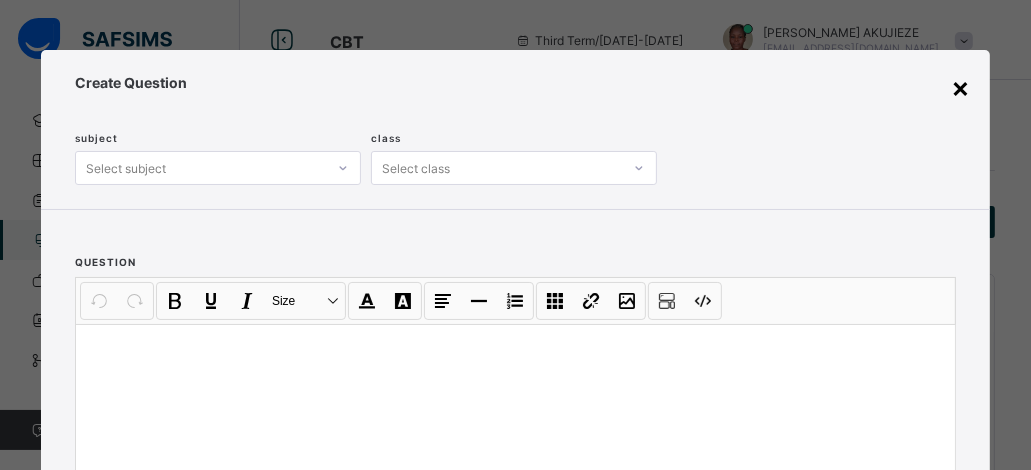 click on "×" at bounding box center [960, 87] 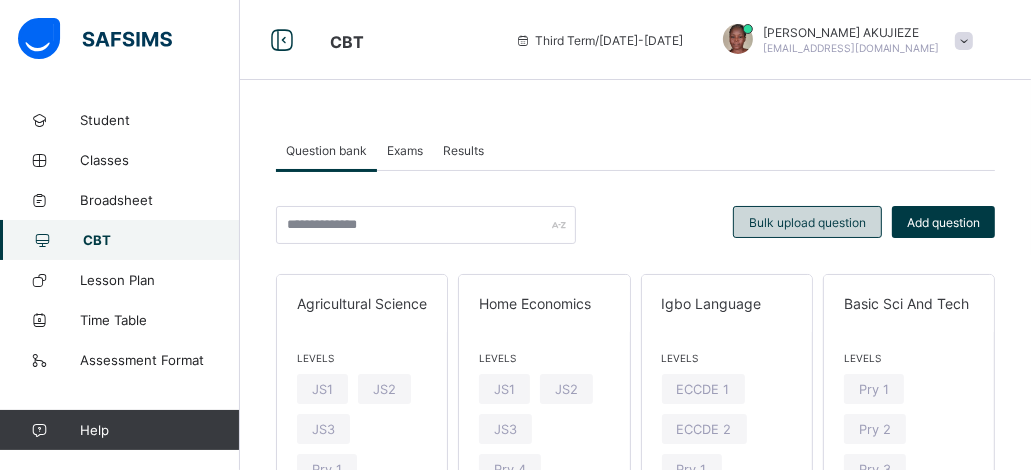 click on "Bulk upload question" at bounding box center (807, 222) 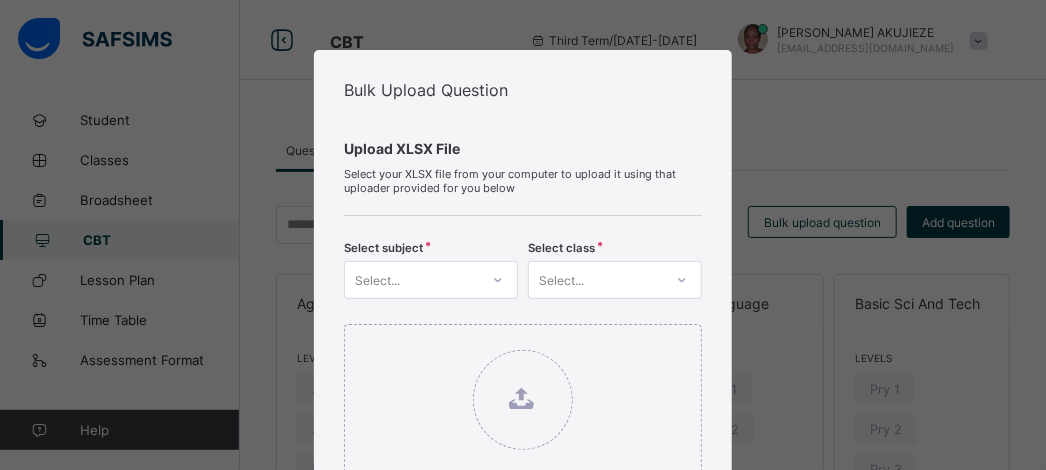 click on "Bulk Upload Question Upload XLSX File    Select your XLSX file from your computer to upload it using that uploader provided for you below   Select subject Select... Select class Select... Drag and Drop files here Select your Excel file Browse file Maximum size 2.5mb   Upload Excel File   Download XLSX file   Follow the steps below to download and use the excel file effectively    Step 1:  Click the button below to download the student bulk create excel file Download XLSX File  Step 2:  Open the file on your computer  Step 3:  Skip sample Data and start filling from the next line  Step 4:  Fill all sections provided in the specified format using the sample provided as a guide, then save  Step 5:  Click on the 'Browse File' button to select the filled template saved on your computer  Step 6:  To add all the students in the file to a particular class, select a class above, else skip to Step 7  Step 7:  Click on the 'Upload Excel File' button to upload Cancel" at bounding box center (523, 235) 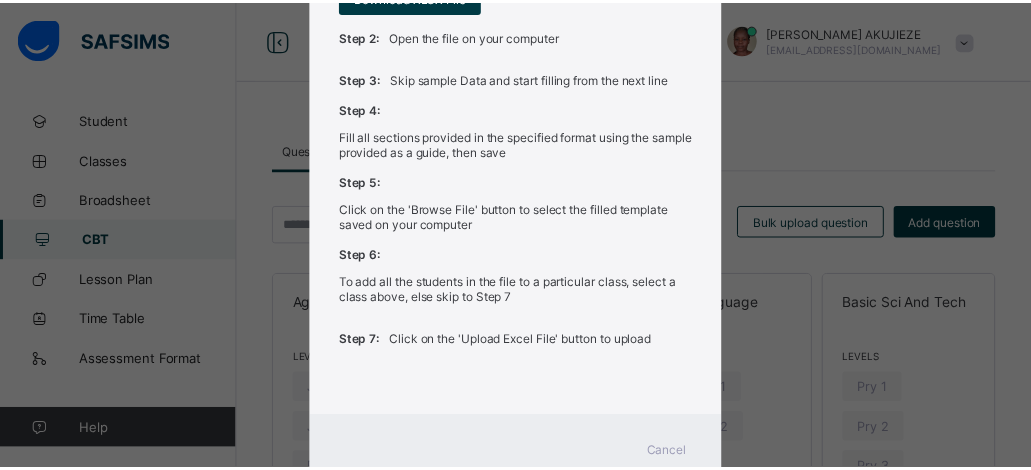 scroll, scrollTop: 996, scrollLeft: 0, axis: vertical 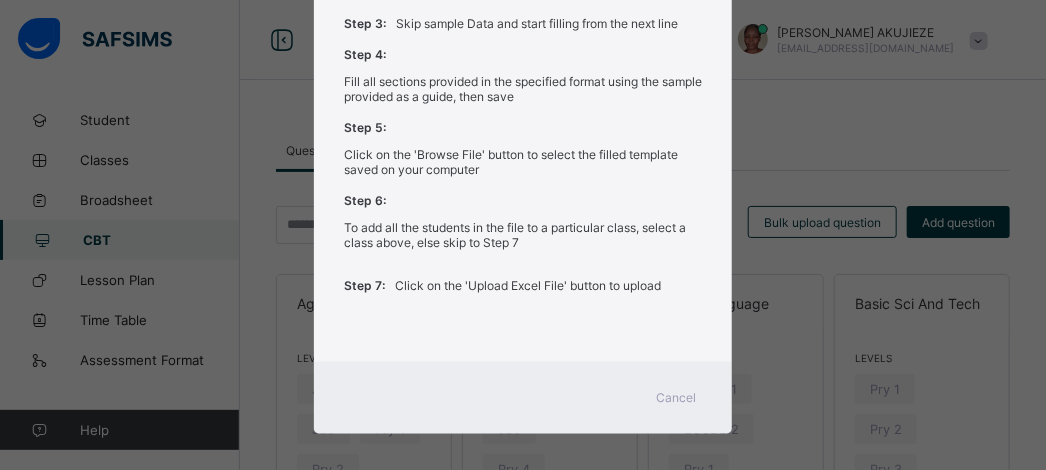 click on "Cancel" at bounding box center [676, 398] 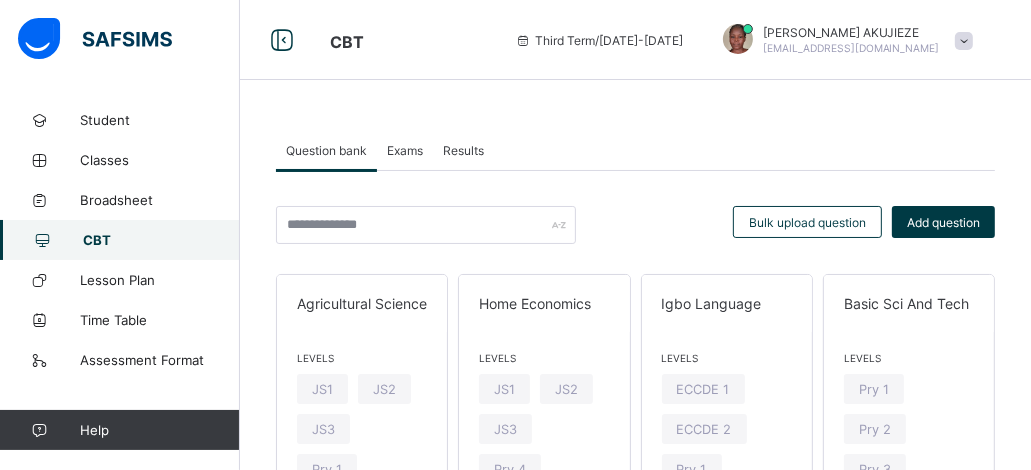 click on "Question bank" at bounding box center (326, 150) 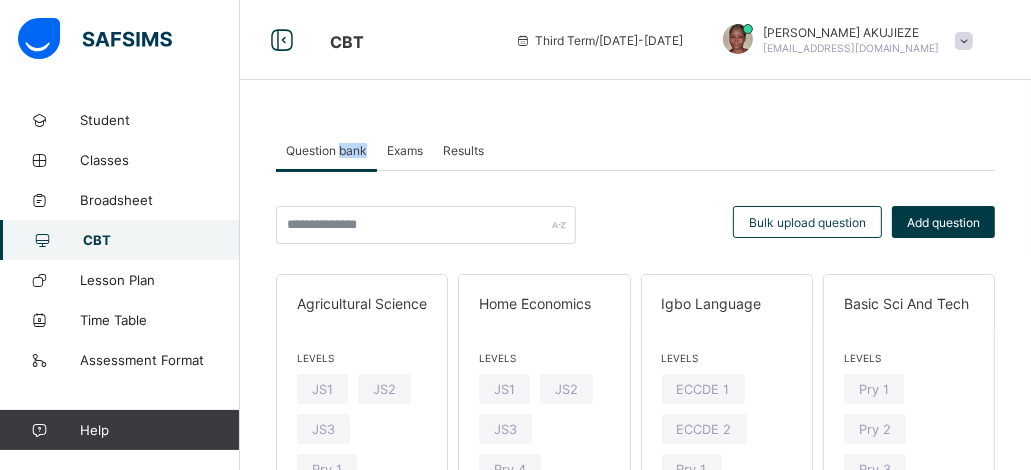 click on "Question bank" at bounding box center (326, 150) 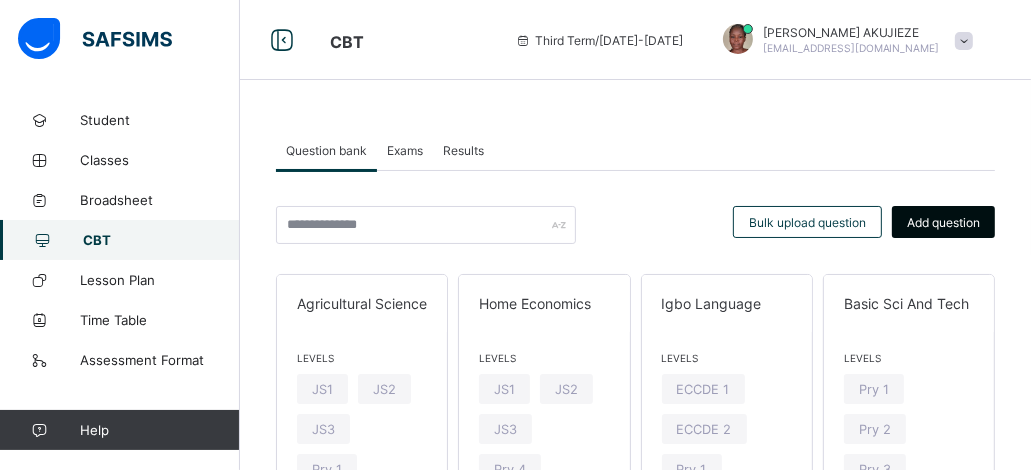 click on "Add question" at bounding box center [943, 222] 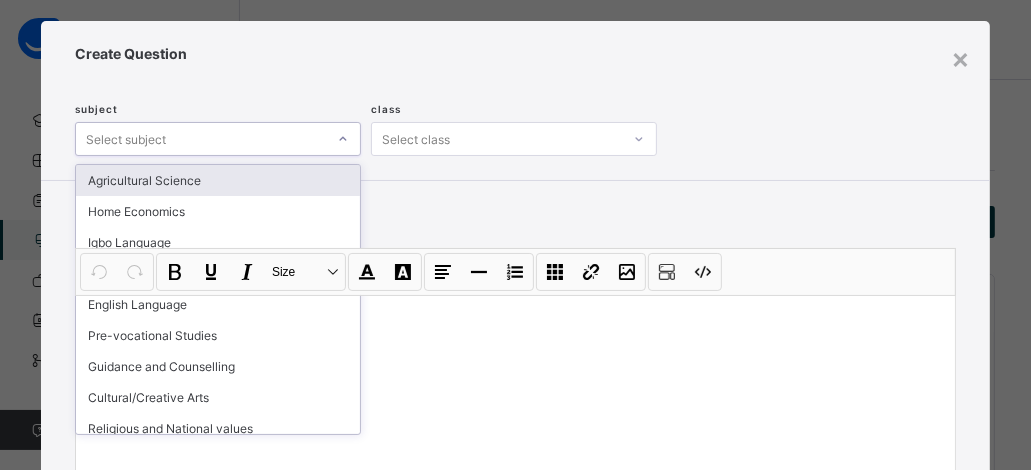 click on "option Agricultural Science focused, 1 of 14. 14 results available. Use Up and Down to choose options, press Enter to select the currently focused option, press Escape to exit the menu, press Tab to select the option and exit the menu. Select subject Agricultural Science Home Economics Igbo Language Basic Sci And Tech English Language Pre-vocational Studies Guidance and Counselling Cultural/Creative Arts Religious and National values Moral Instruction Mathematics Quantitative Reasoning Verbal Reasoning Writing & Dictation" at bounding box center [218, 139] 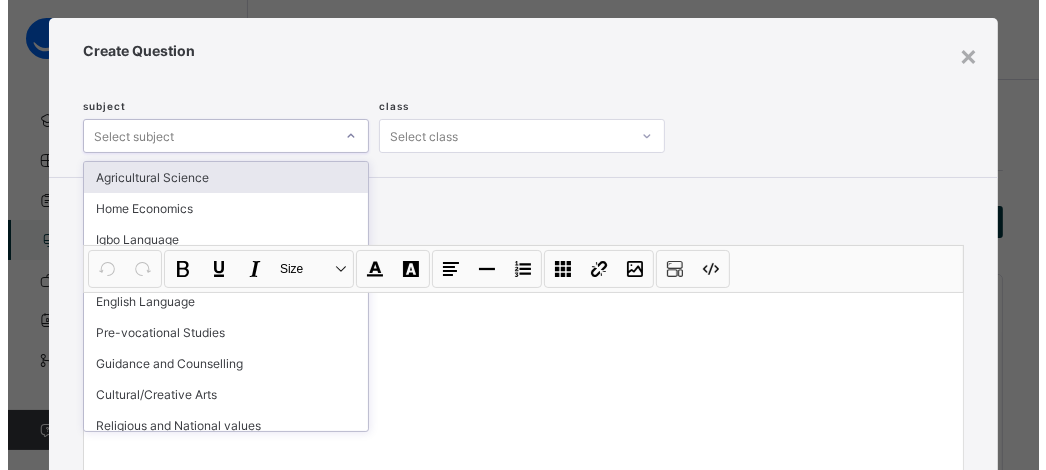 scroll, scrollTop: 32, scrollLeft: 0, axis: vertical 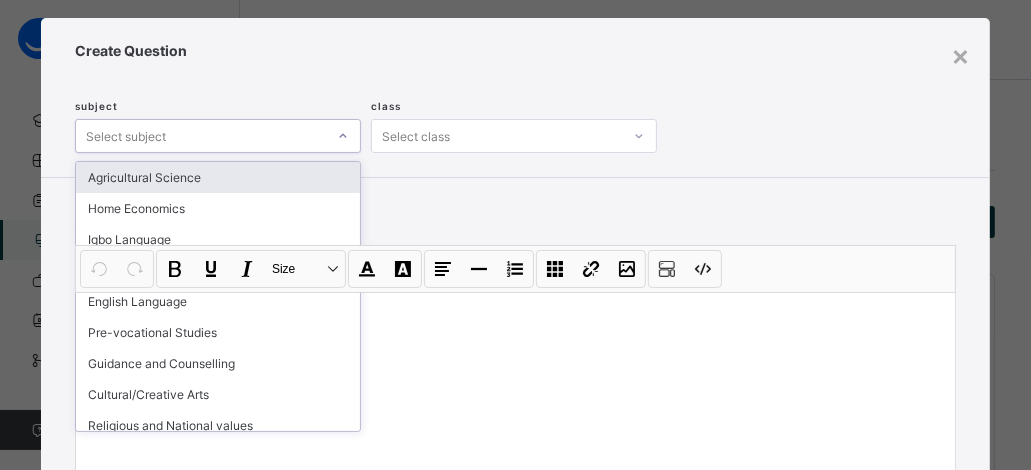 click on "Agricultural Science" at bounding box center [218, 177] 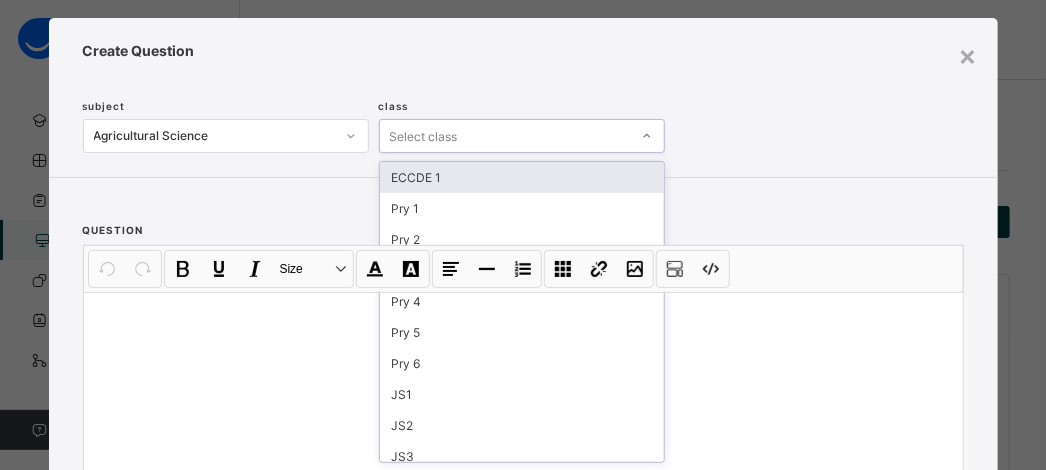 click 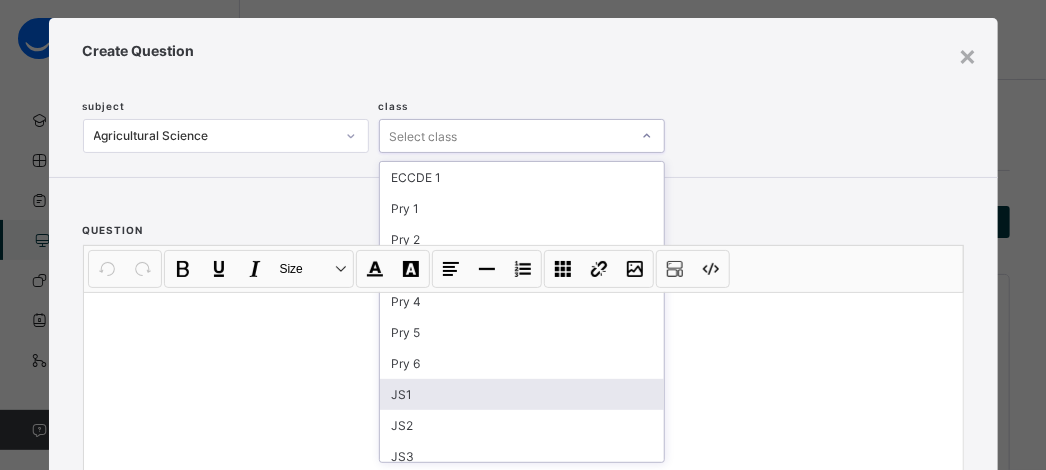 click on "JS1" at bounding box center [522, 394] 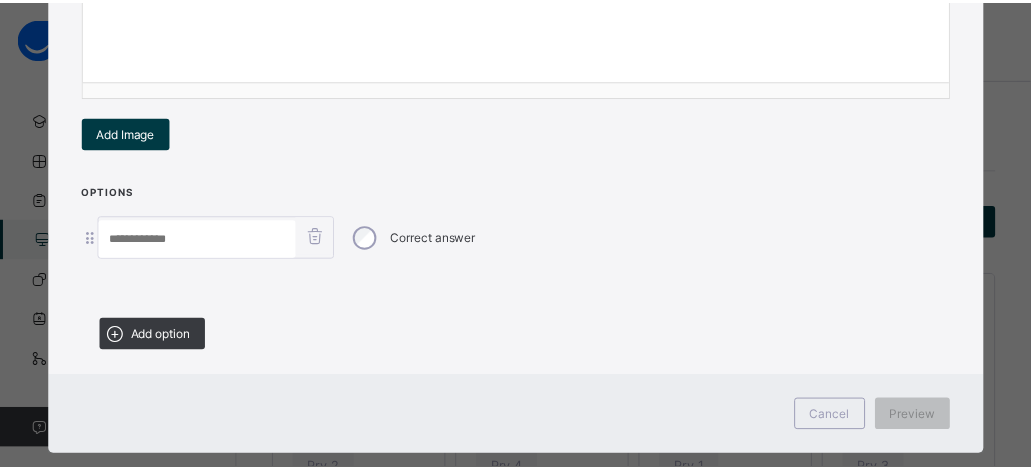 scroll, scrollTop: 32, scrollLeft: 0, axis: vertical 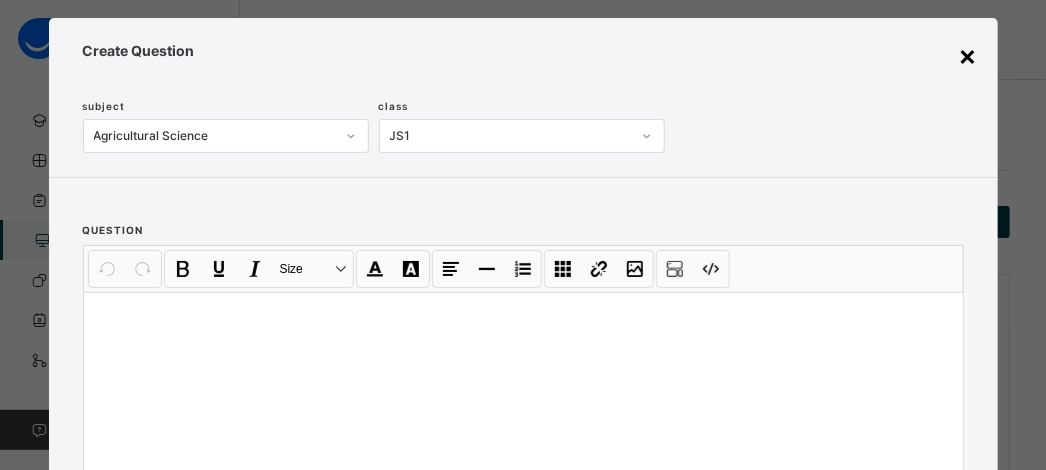 click on "×" at bounding box center [968, 55] 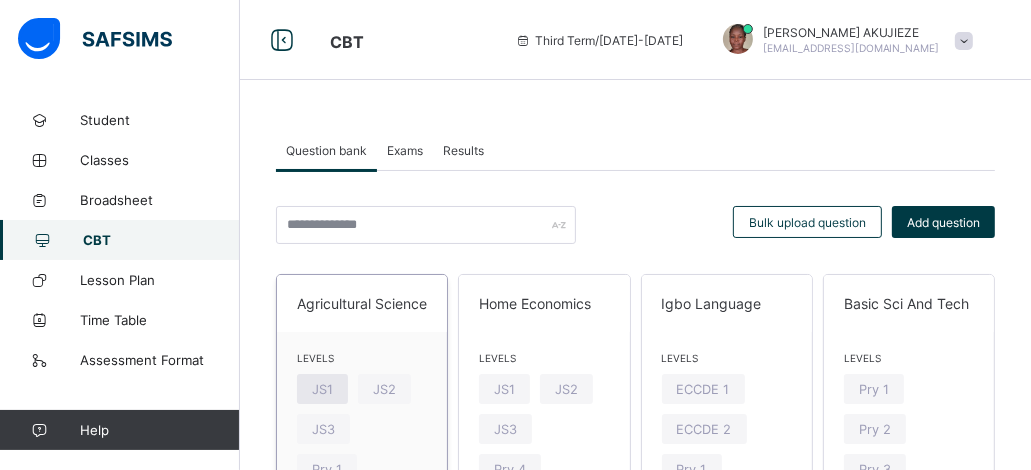 click on "JS1" at bounding box center [322, 389] 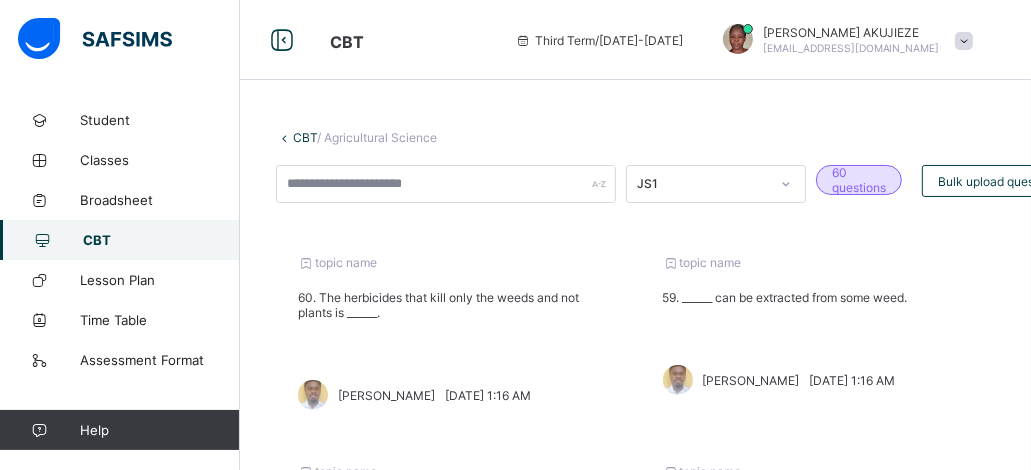 click on "CBT" at bounding box center [161, 240] 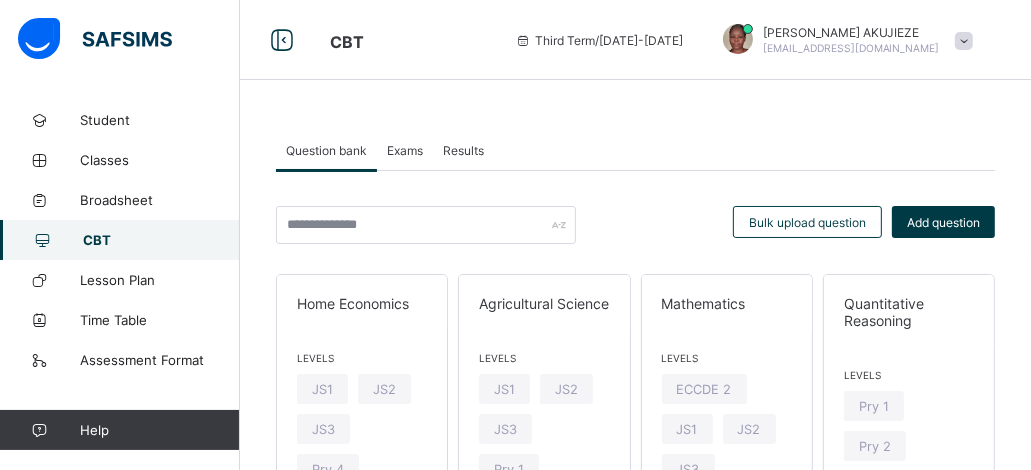 click on "Exams" at bounding box center (405, 150) 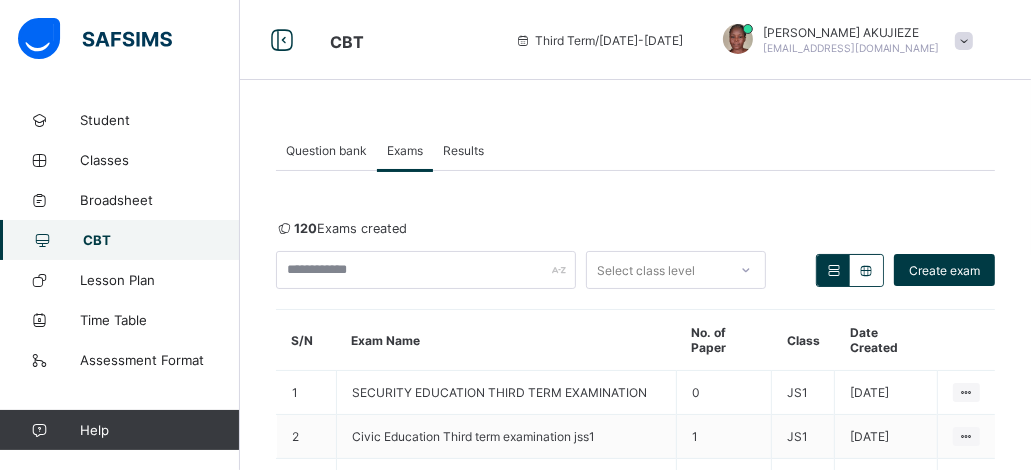 click on "CBT" at bounding box center [161, 240] 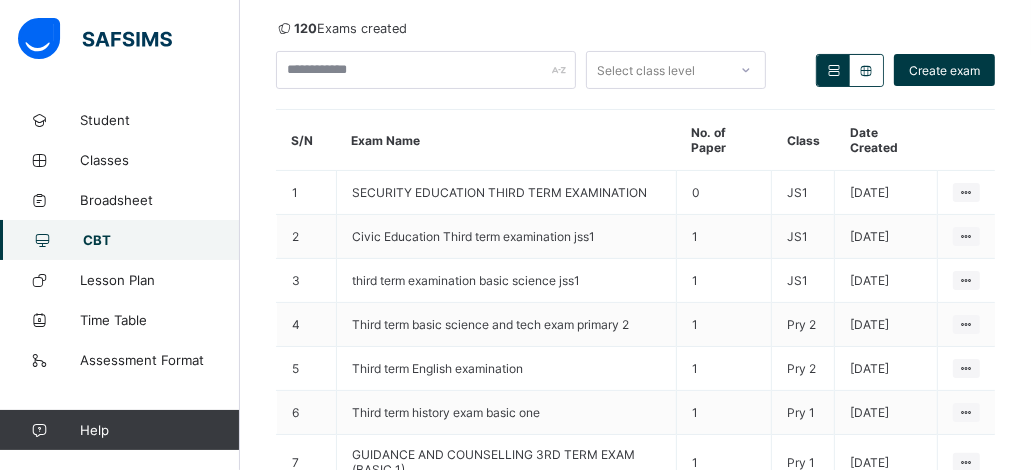 scroll, scrollTop: 240, scrollLeft: 0, axis: vertical 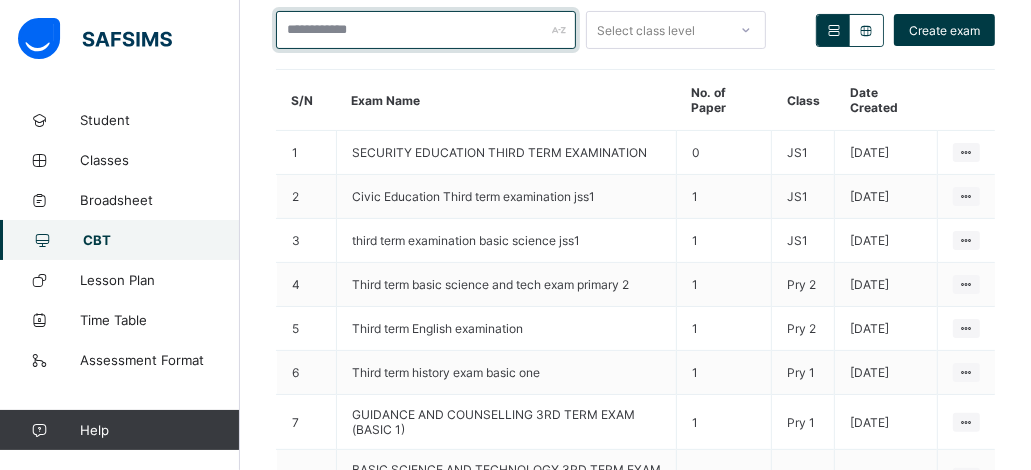 click at bounding box center (426, 30) 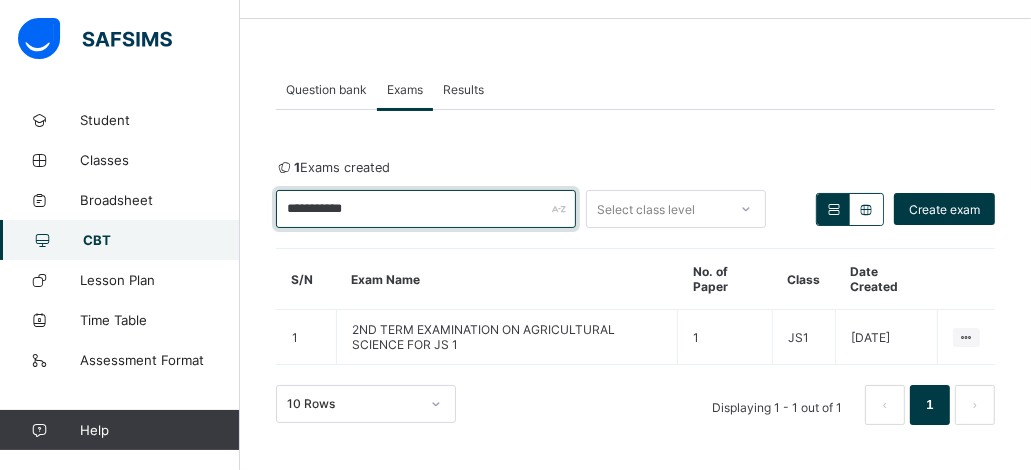 scroll, scrollTop: 240, scrollLeft: 0, axis: vertical 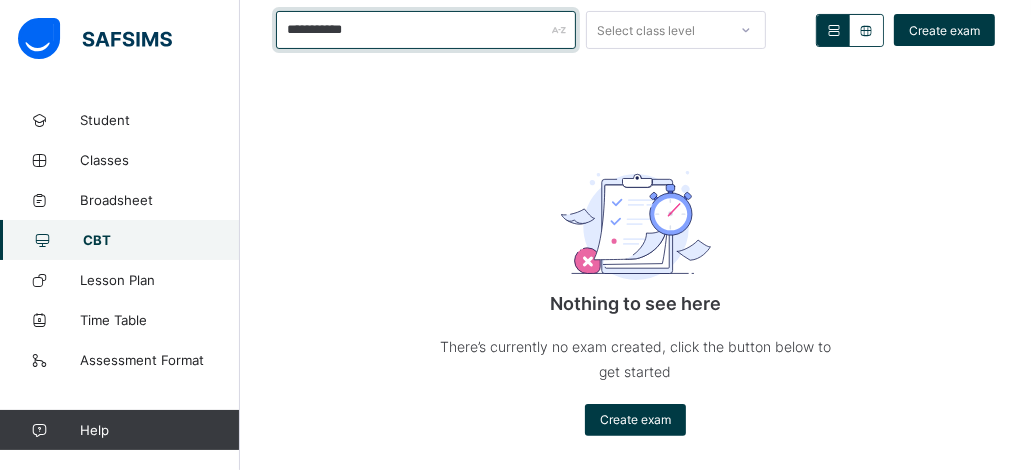 type on "**********" 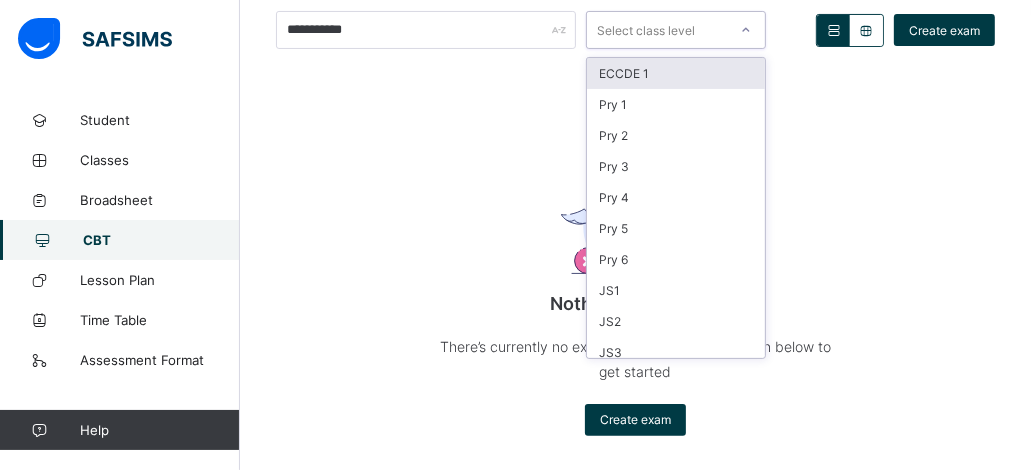 click 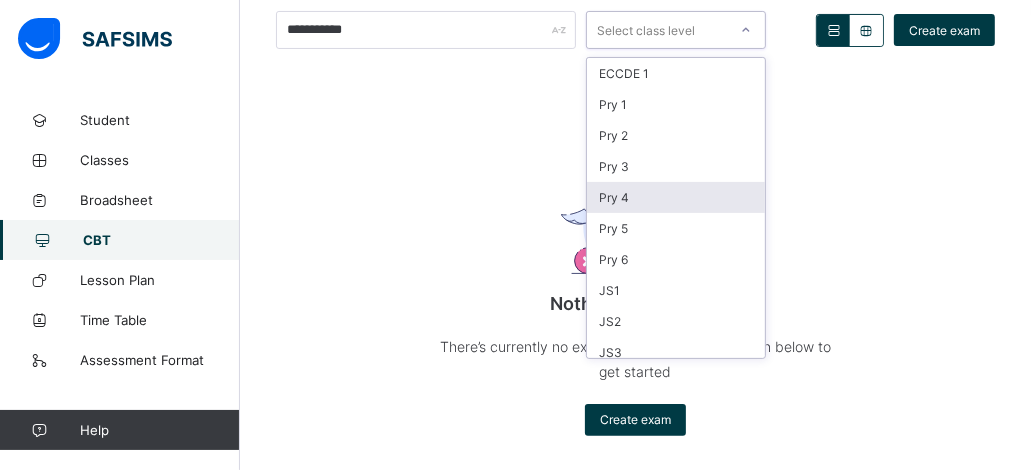 click on "Pry 4" at bounding box center (676, 197) 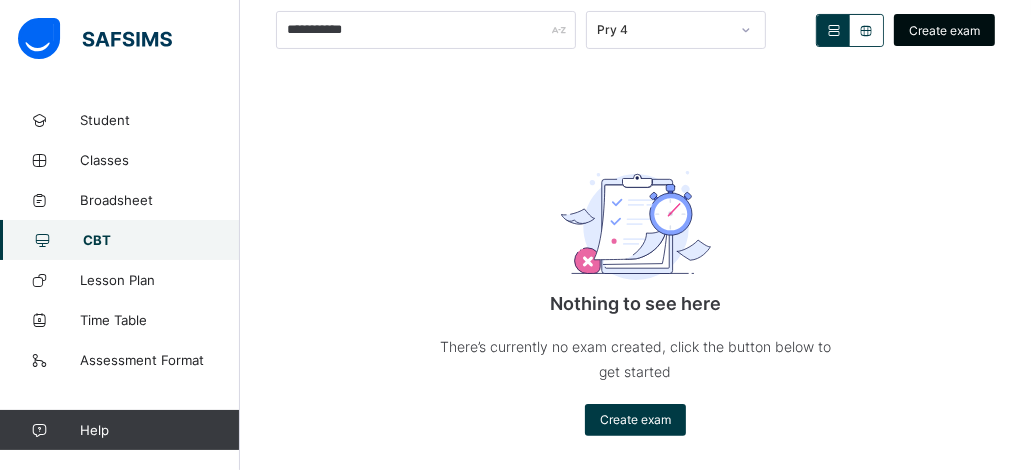 click on "Create exam" at bounding box center [944, 30] 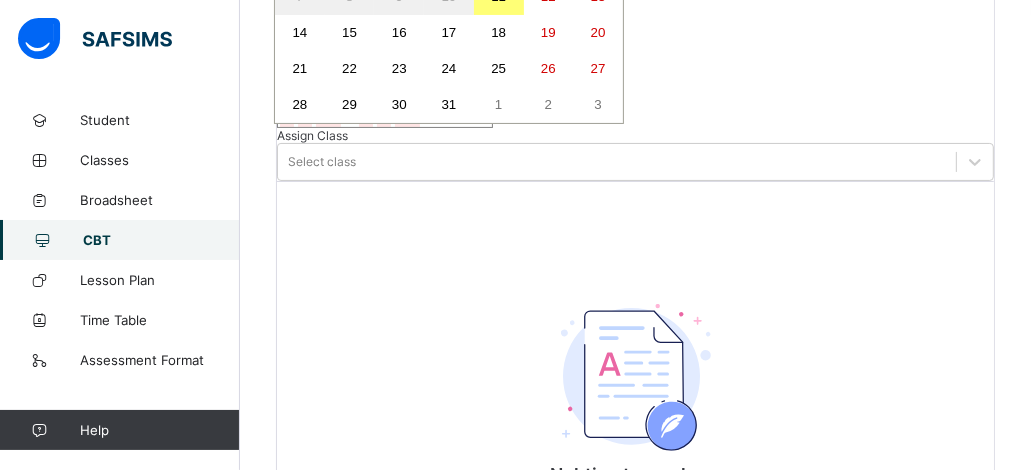 click on "/ / – / / « ‹ [DATE] › » Mon Tue Wed Thu Fri Sat Sun 30 1 2 3 4 5 6 7 8 9 10 11 12 13 14 15 16 17 18 19 20 21 22 23 24 25 26 27 28 29 30 31 1 2 3" at bounding box center [385, 113] 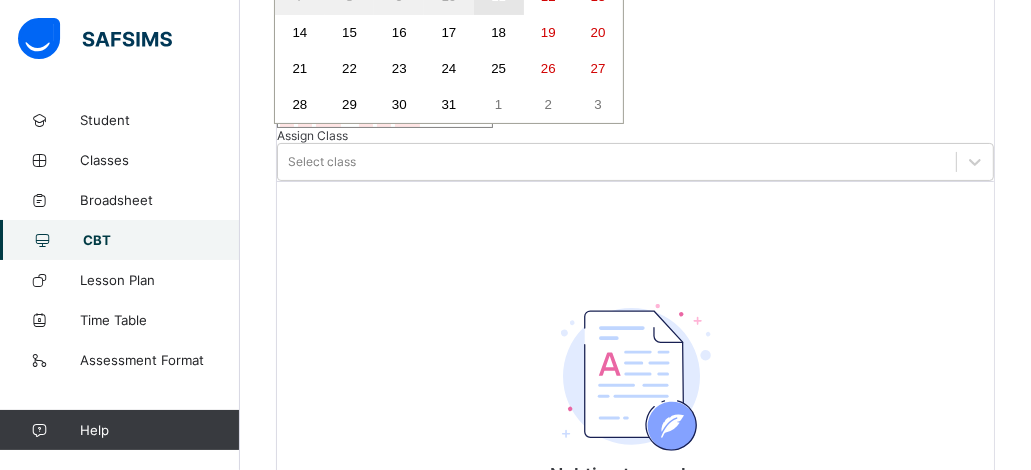 click on "11" at bounding box center (499, -3) 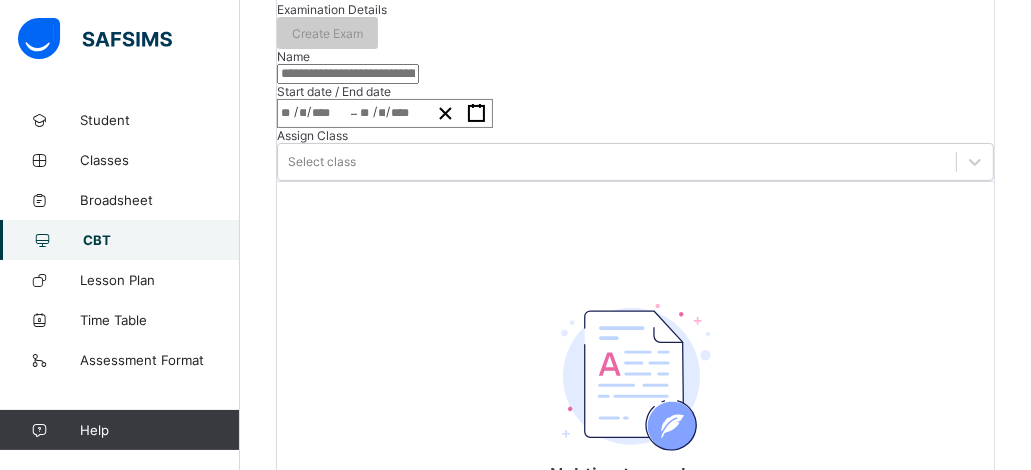 click on "**********" at bounding box center (393, 113) 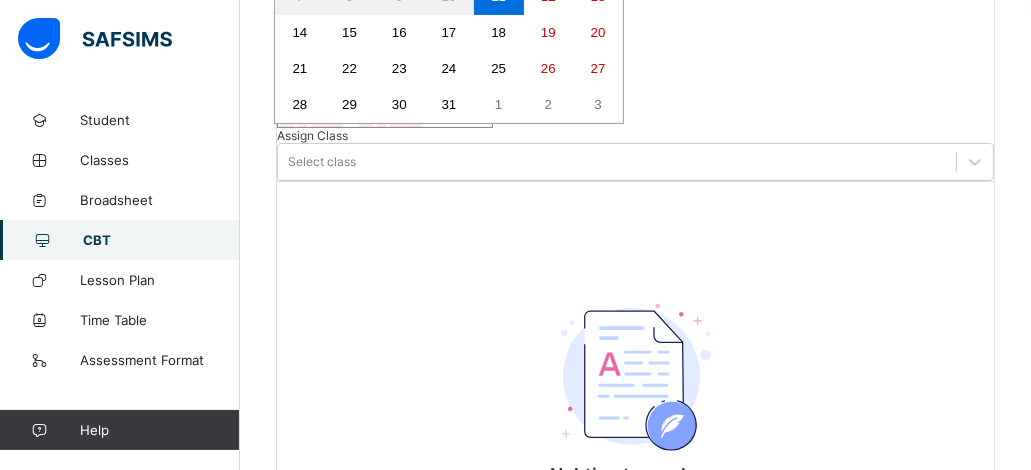 click on "25" at bounding box center (498, 68) 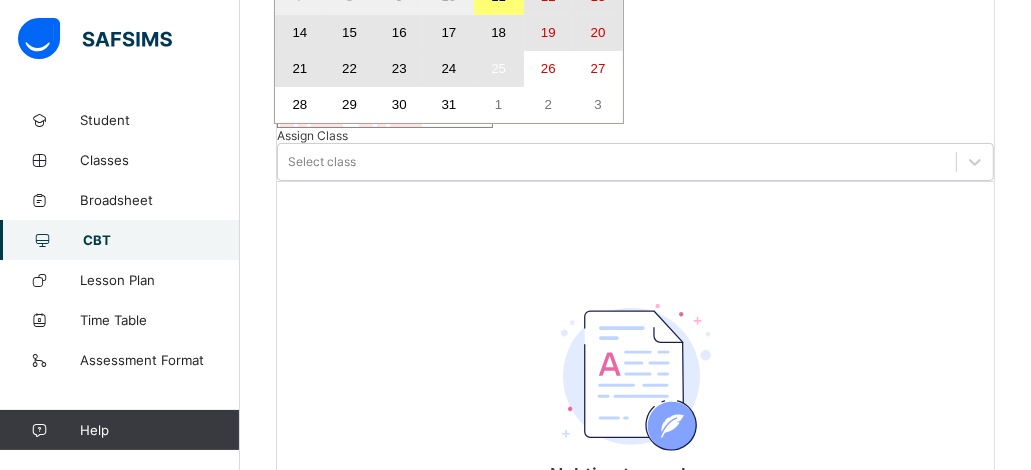 click on "12" at bounding box center (549, -3) 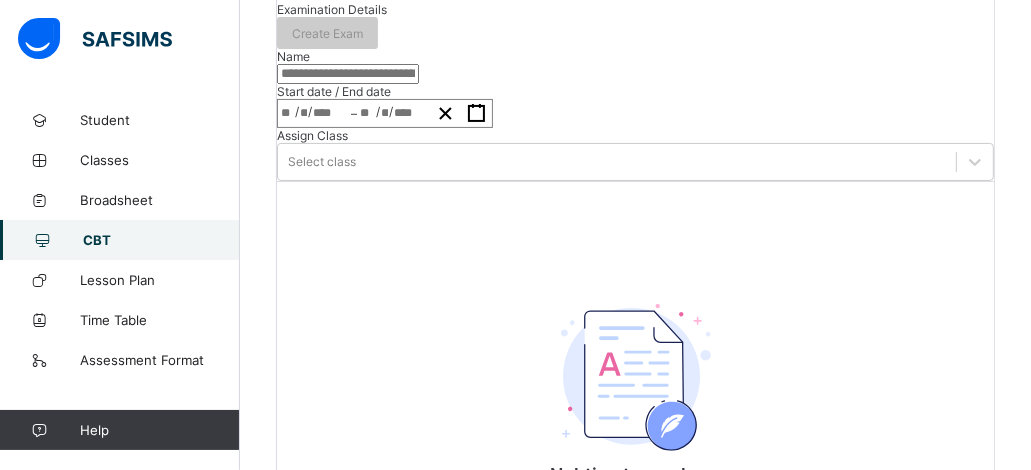 click on "**********" at bounding box center (385, 113) 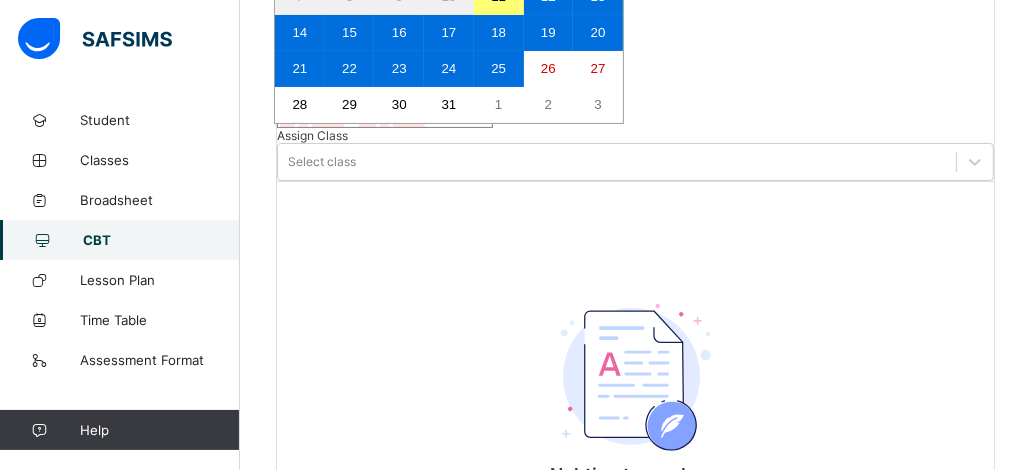 click on "25" at bounding box center [498, 68] 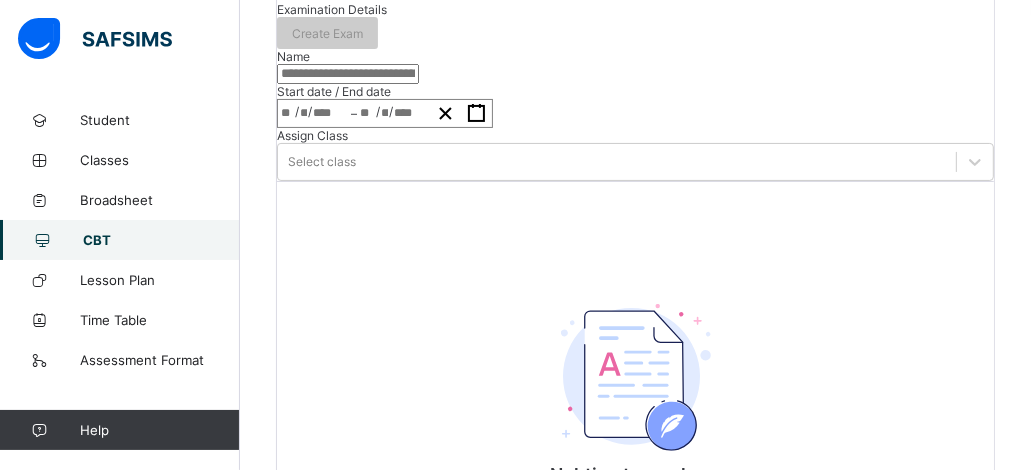 click on "Examination Details" at bounding box center [635, 9] 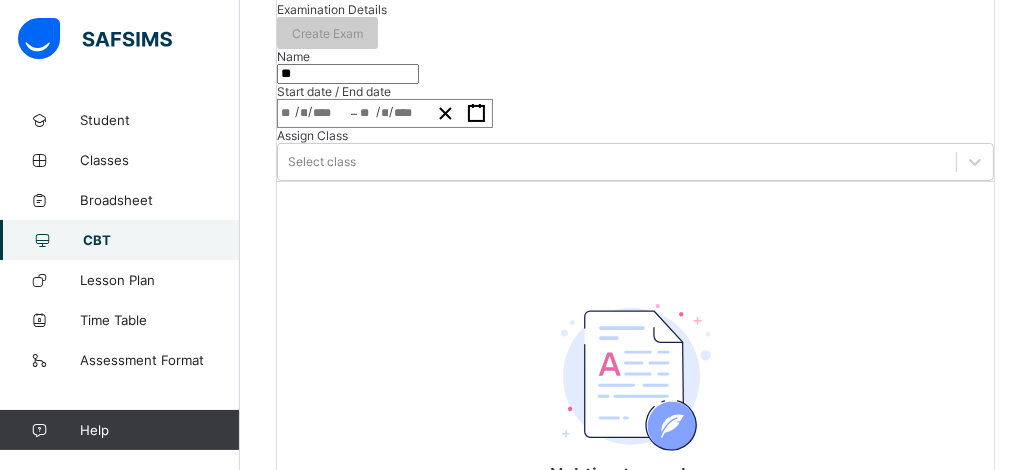 type on "*" 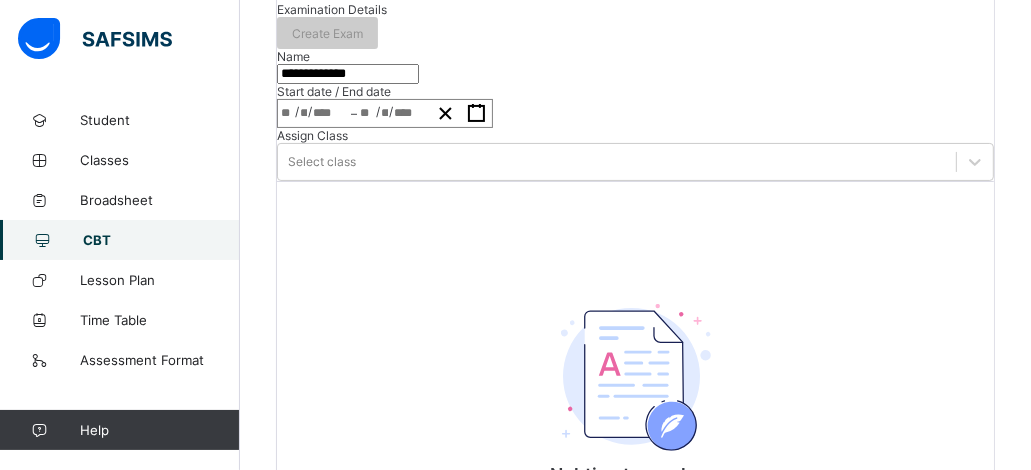 click on "**********" at bounding box center (348, 74) 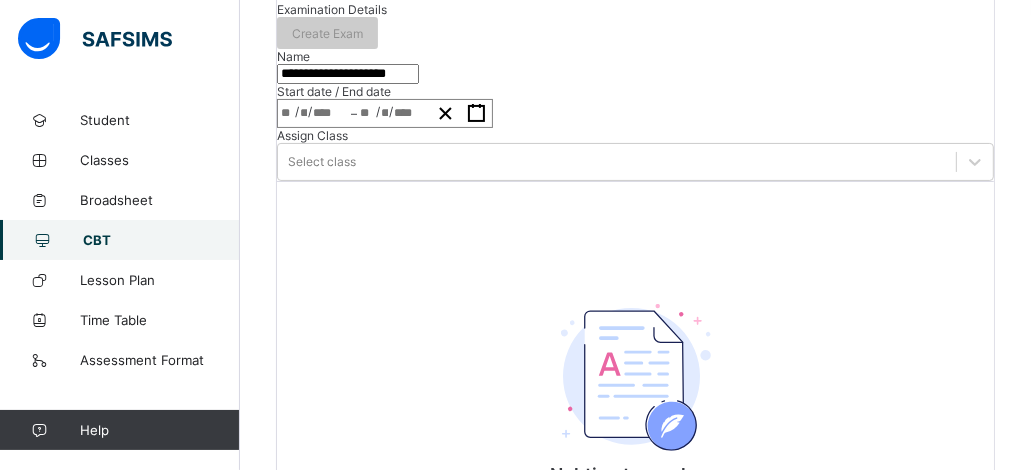 click on "**********" at bounding box center [348, 74] 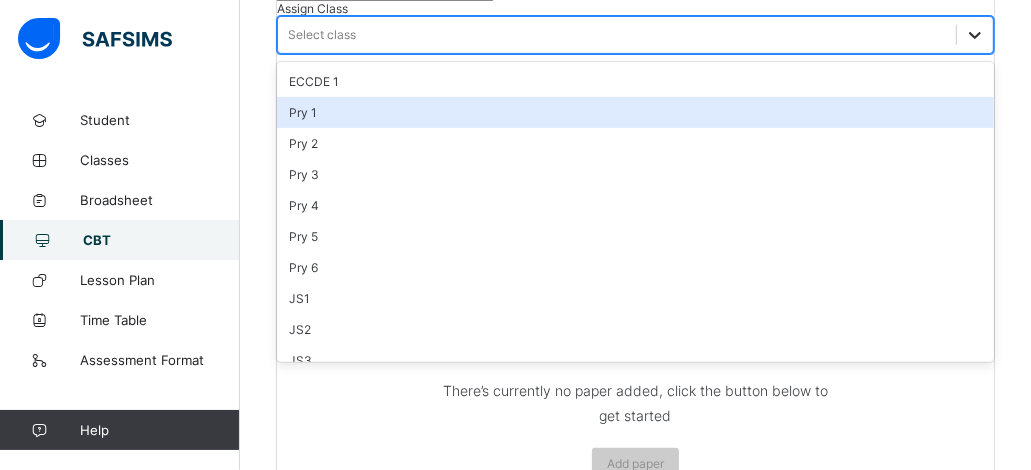 click on "option Pry 1 focused, 2 of 16. 16 results available. Use Up and Down to choose options, press Enter to select the currently focused option, press Escape to exit the menu, press Tab to select the option and exit the menu. Select class ECCDE 1 Pry 1 Pry 2 Pry 3 Pry 4 Pry 5 Pry 6 JS1 JS2 JS3 ECCDE 2 ECCDE II Pre ECC Nur 1 Nur 2 Pre ECC" at bounding box center (635, 35) 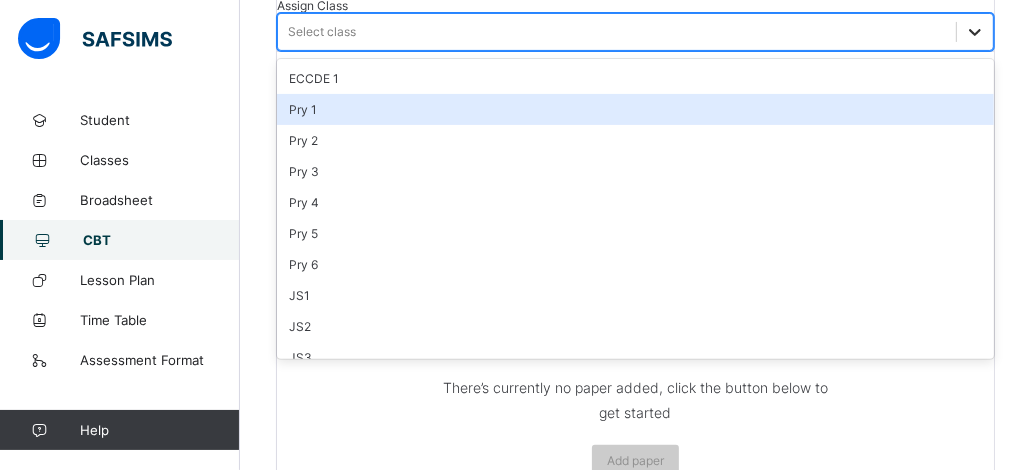 scroll, scrollTop: 371, scrollLeft: 0, axis: vertical 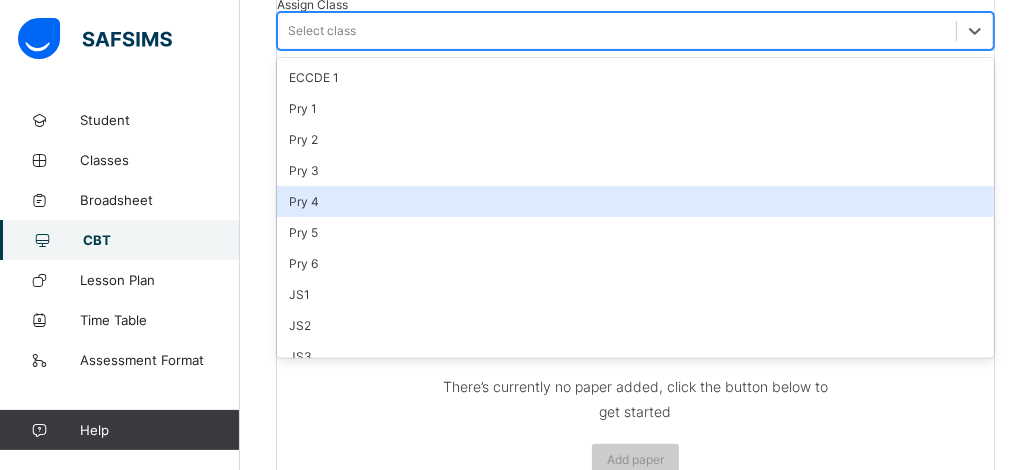 click on "Pry 4" at bounding box center (635, 201) 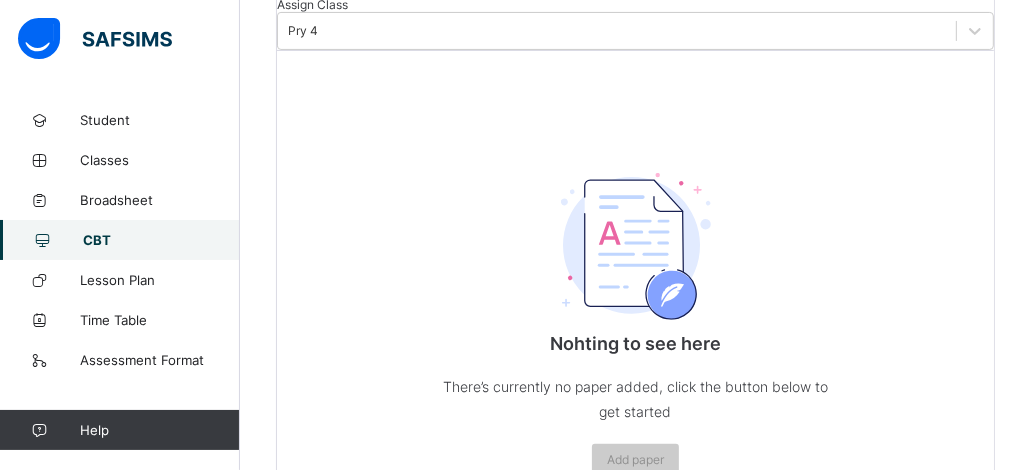 click on "**********" at bounding box center [348, -57] 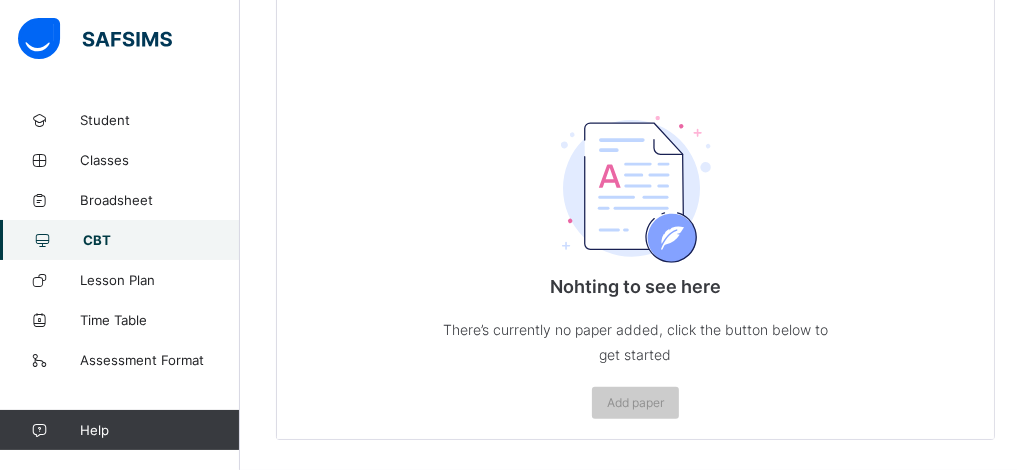 scroll, scrollTop: 628, scrollLeft: 0, axis: vertical 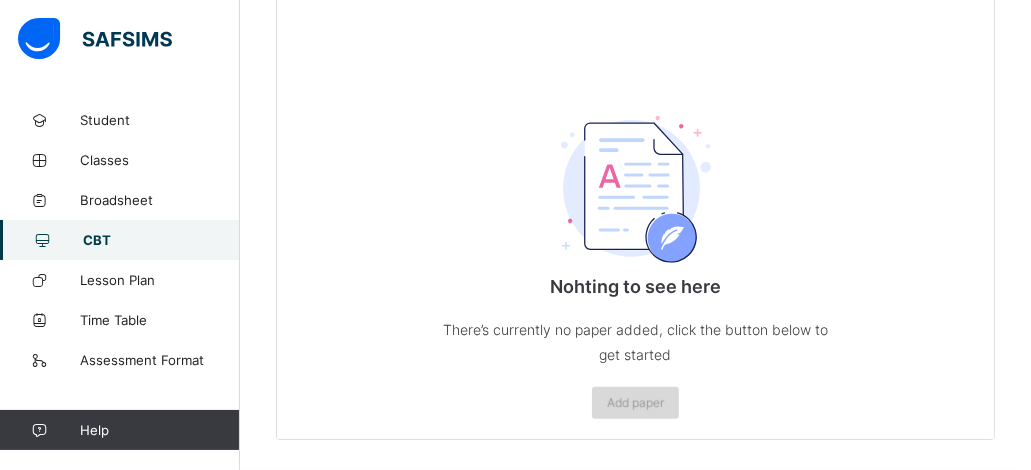 type on "**********" 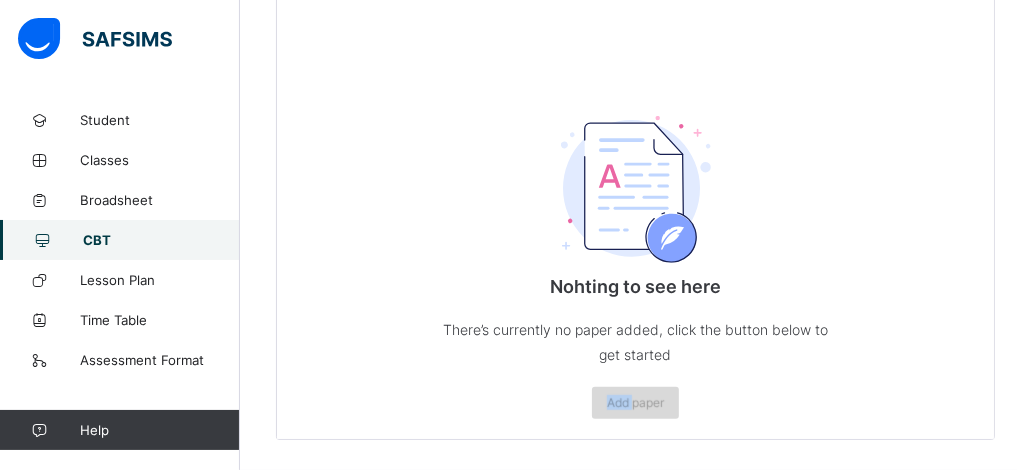 click on "Add paper" at bounding box center [635, 402] 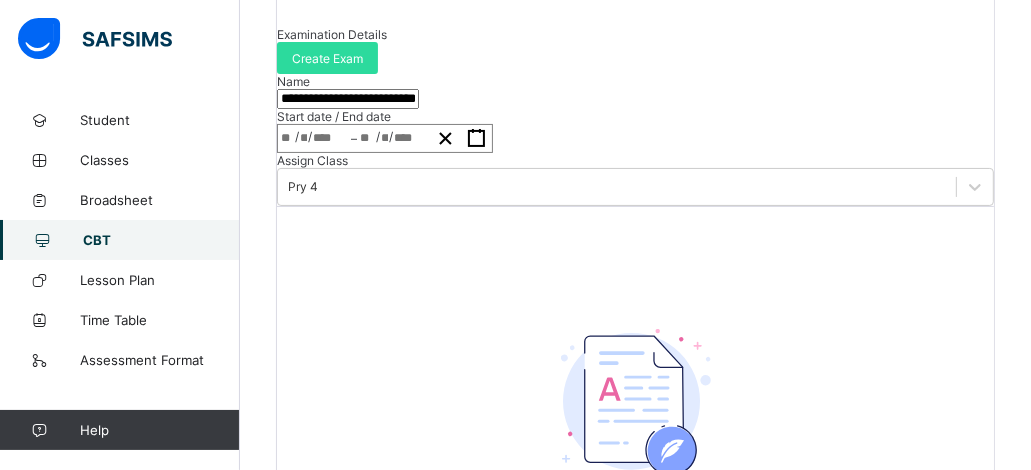 scroll, scrollTop: 188, scrollLeft: 0, axis: vertical 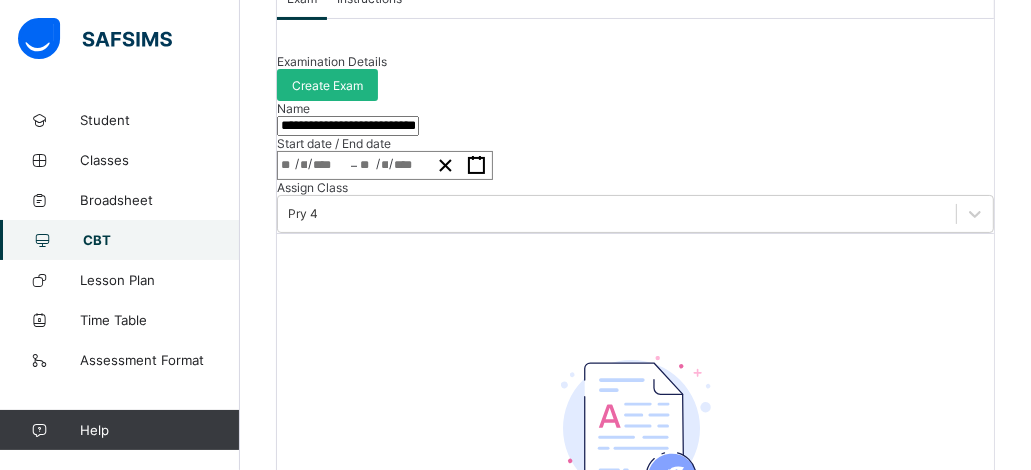 click on "Create Exam" at bounding box center [327, 85] 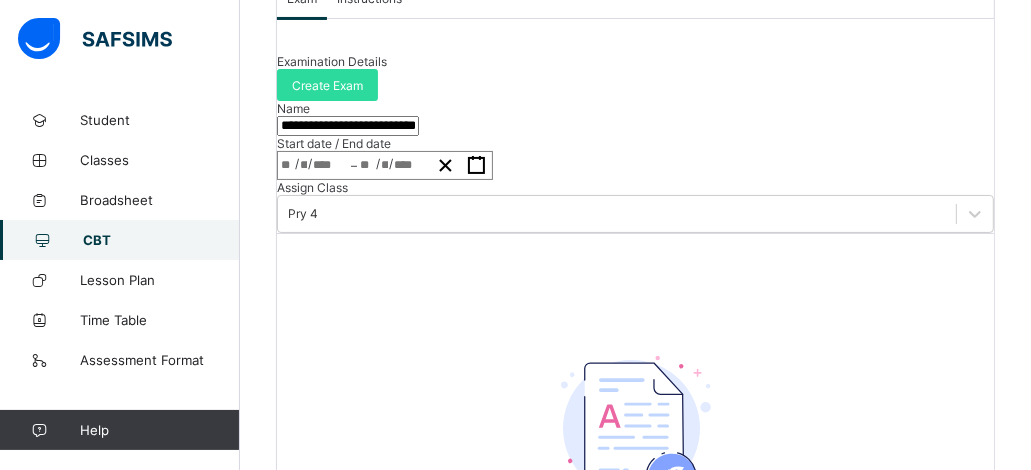 click on "Instructions" at bounding box center (369, -2) 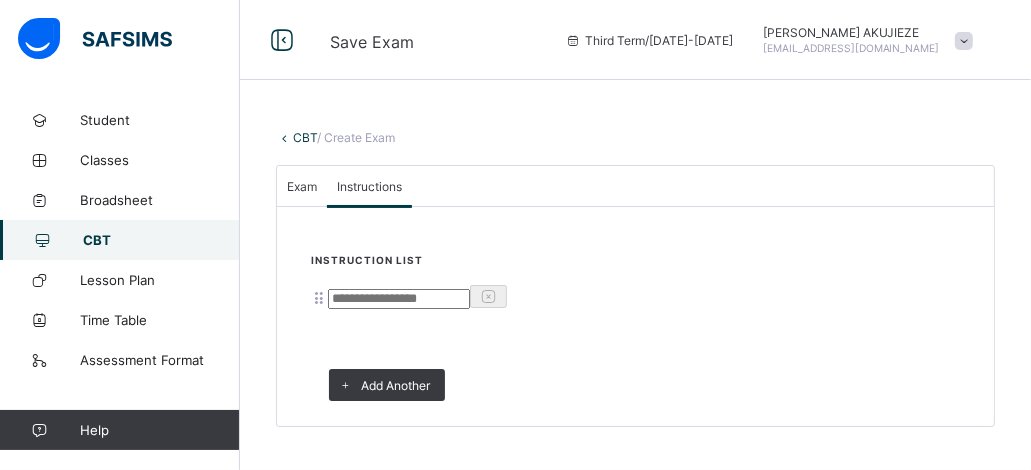 scroll, scrollTop: 155, scrollLeft: 0, axis: vertical 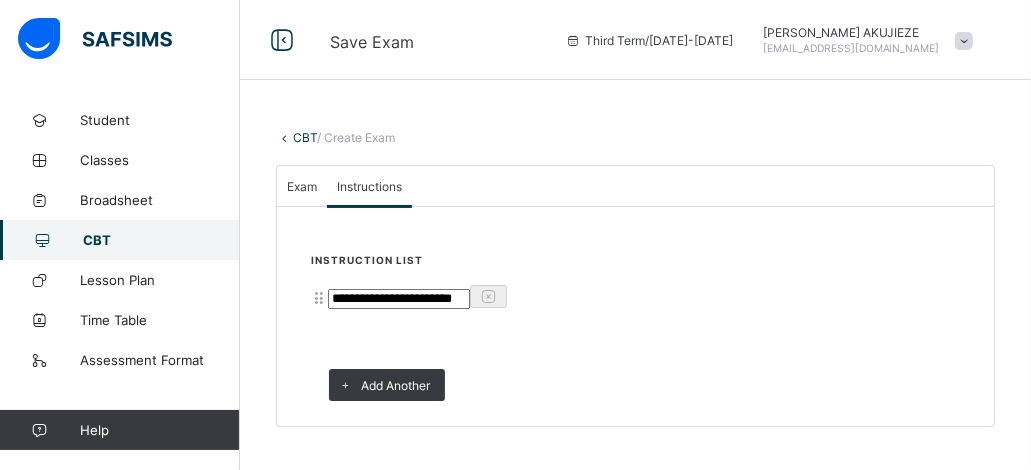 type on "**********" 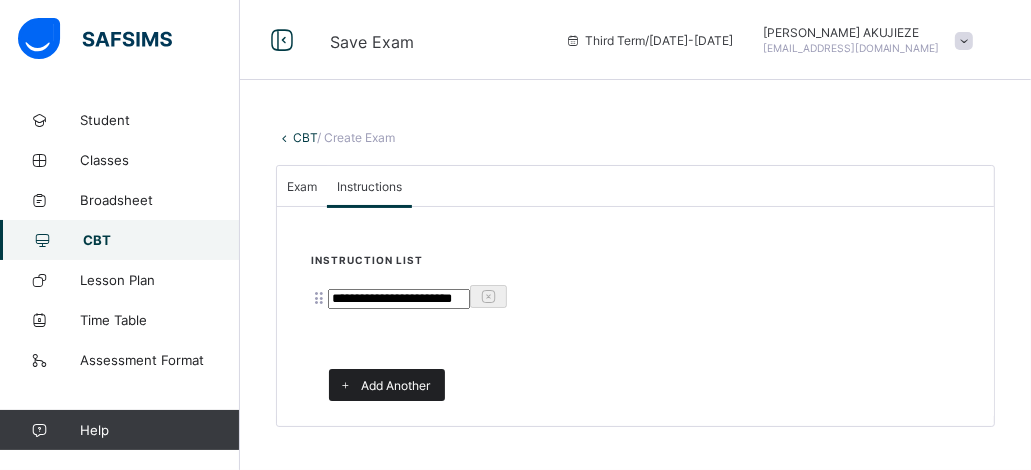 click on "Add Another" at bounding box center (395, 385) 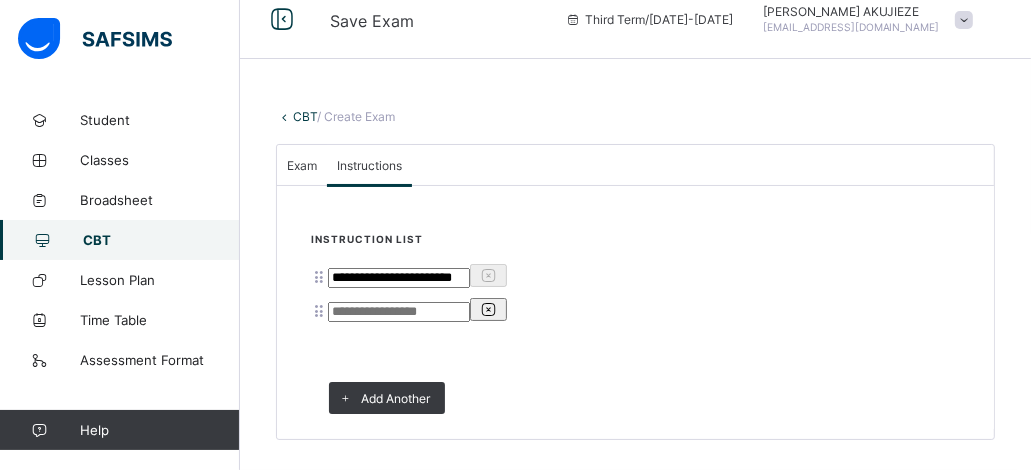 click at bounding box center [488, 309] 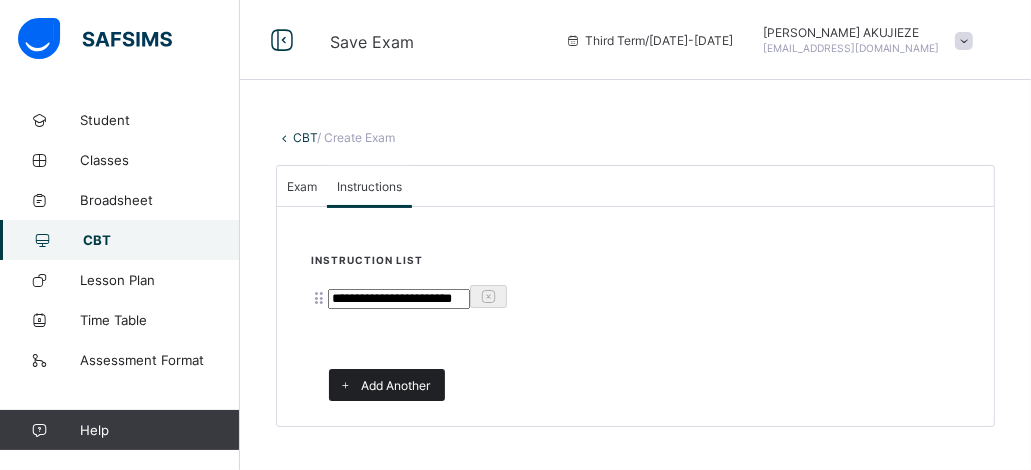 click on "Add Another" at bounding box center [395, 385] 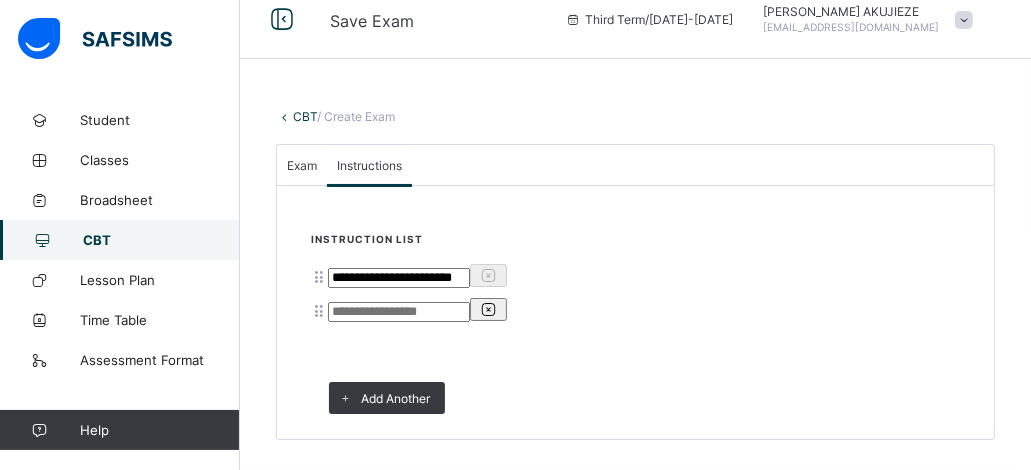 click at bounding box center [399, 312] 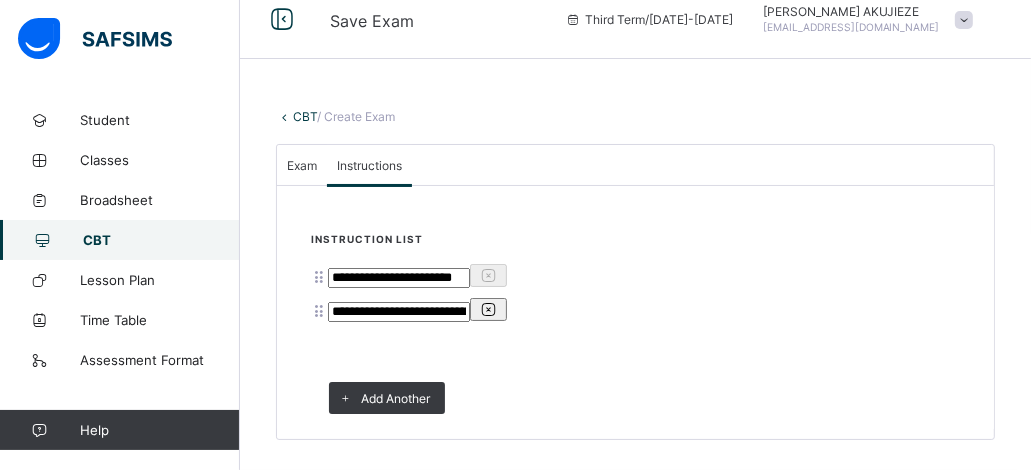 scroll, scrollTop: 242, scrollLeft: 0, axis: vertical 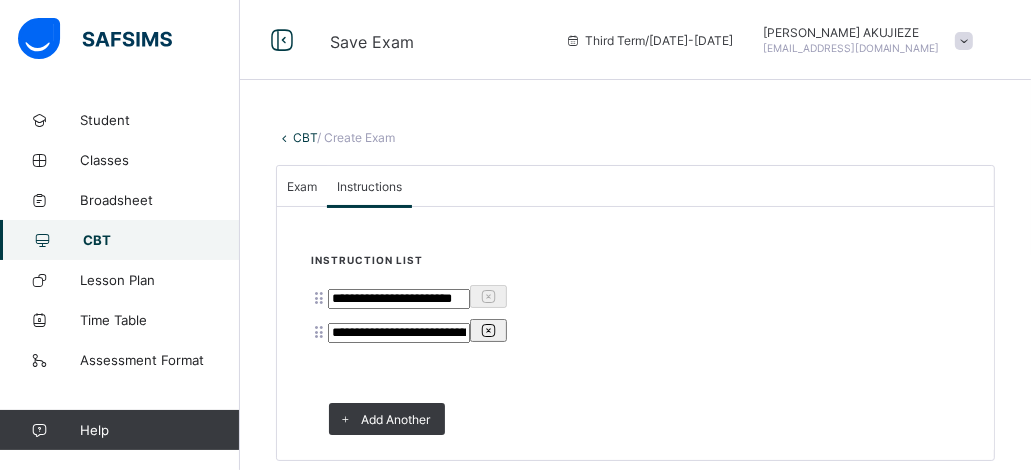 type on "**********" 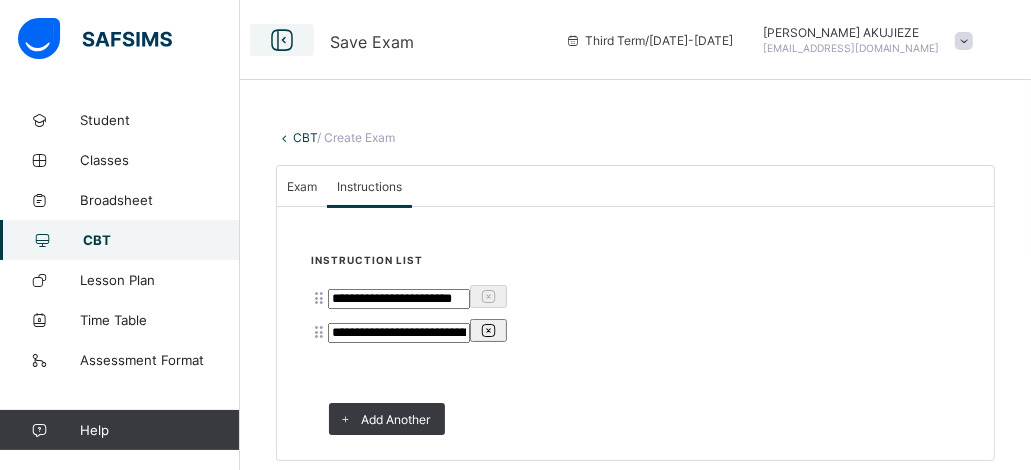click at bounding box center [282, 40] 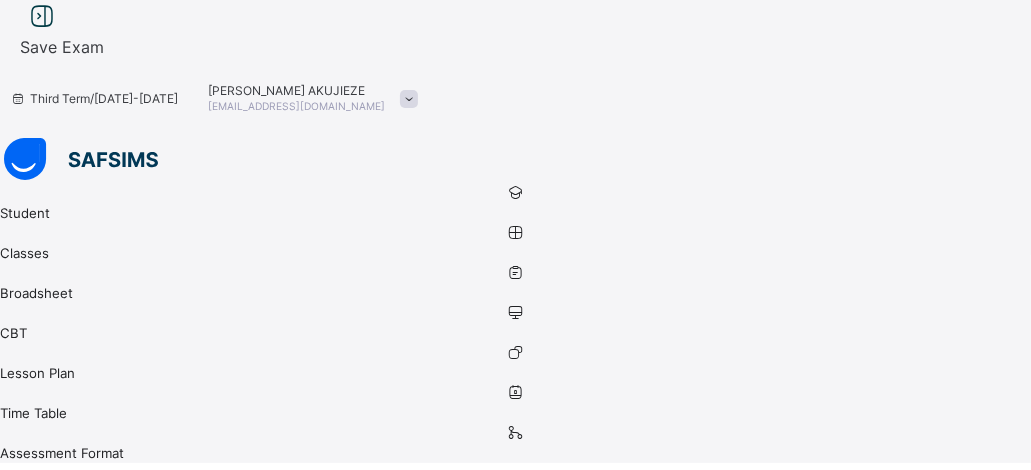 click on "CBT  / Create Exam" at bounding box center [515, 600] 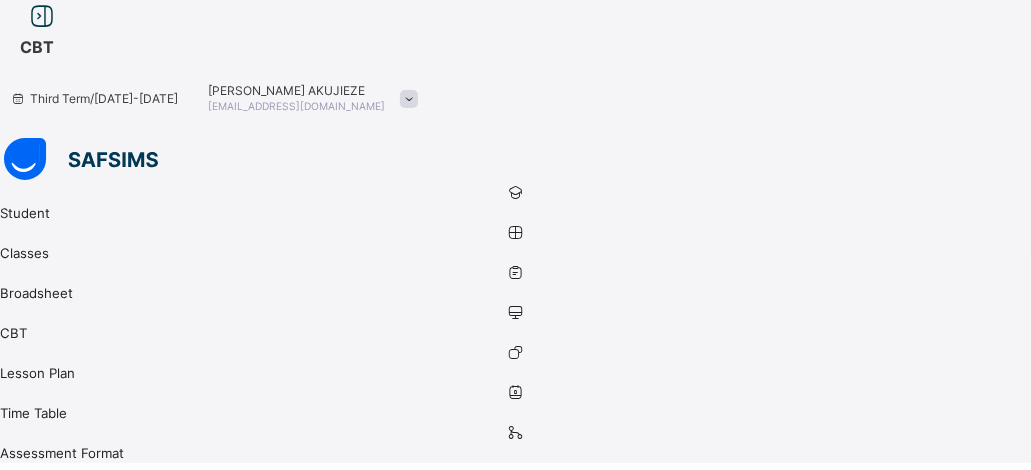 click on "Create exam" at bounding box center (944, 732) 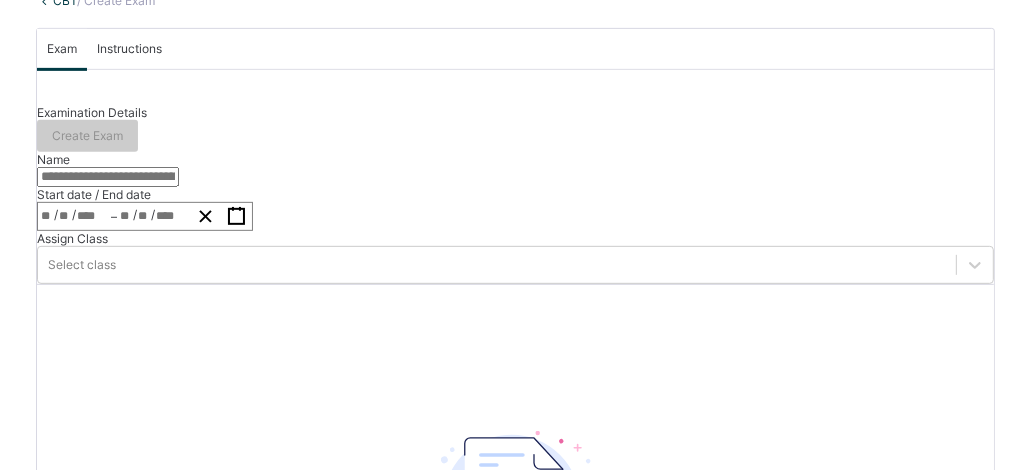 scroll, scrollTop: 640, scrollLeft: 0, axis: vertical 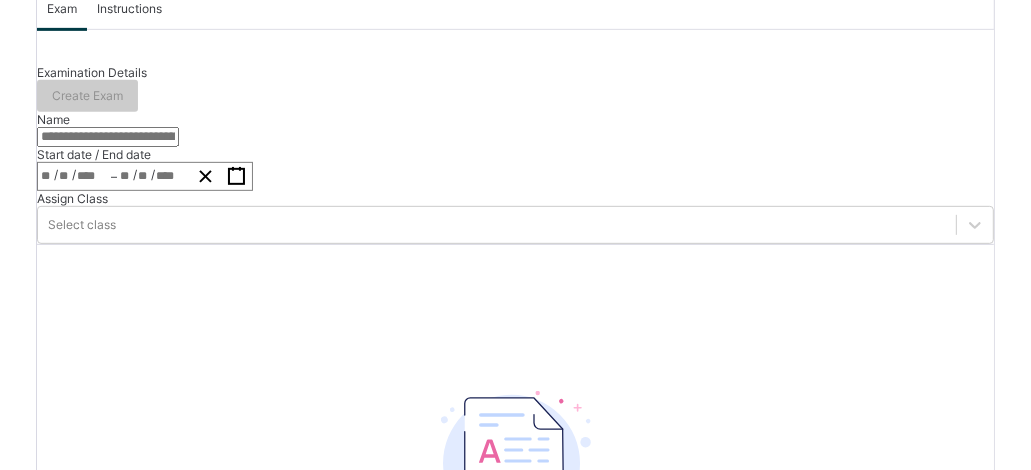 click on "Add paper" at bounding box center [515, 678] 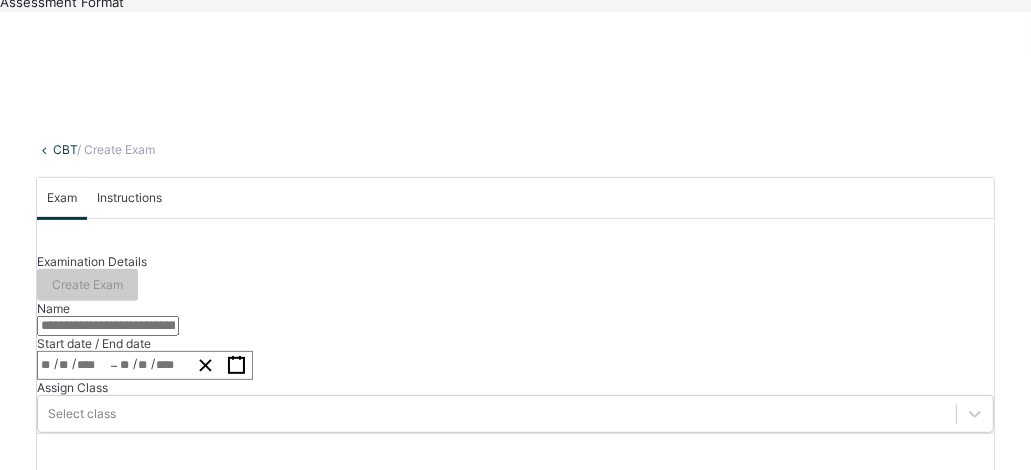 scroll, scrollTop: 440, scrollLeft: 0, axis: vertical 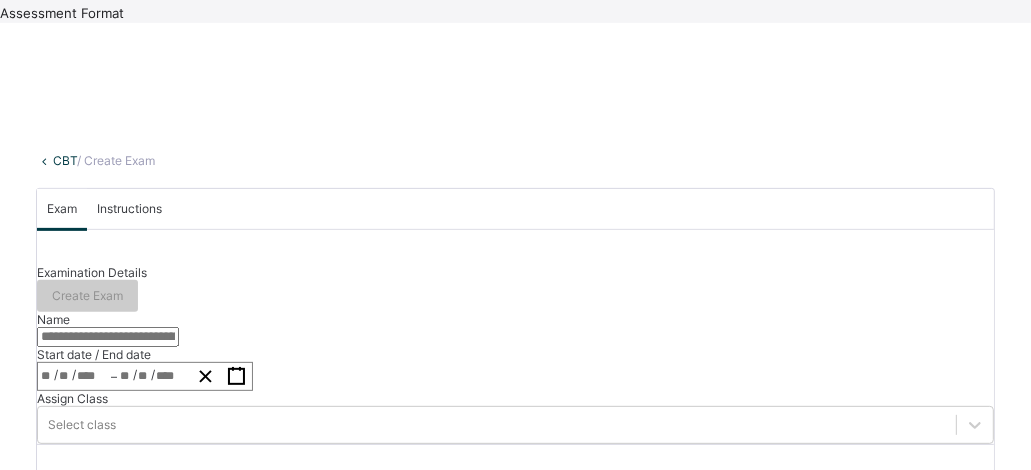 click at bounding box center (516, 664) 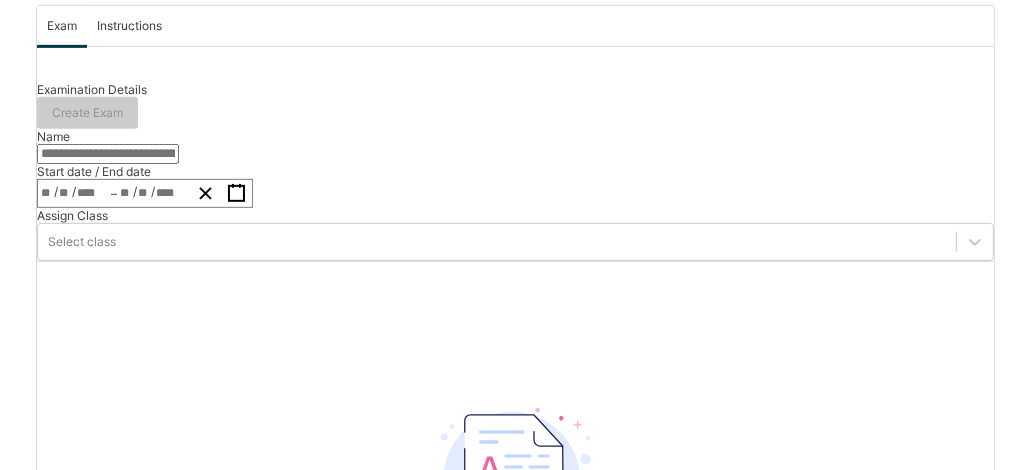 scroll, scrollTop: 640, scrollLeft: 0, axis: vertical 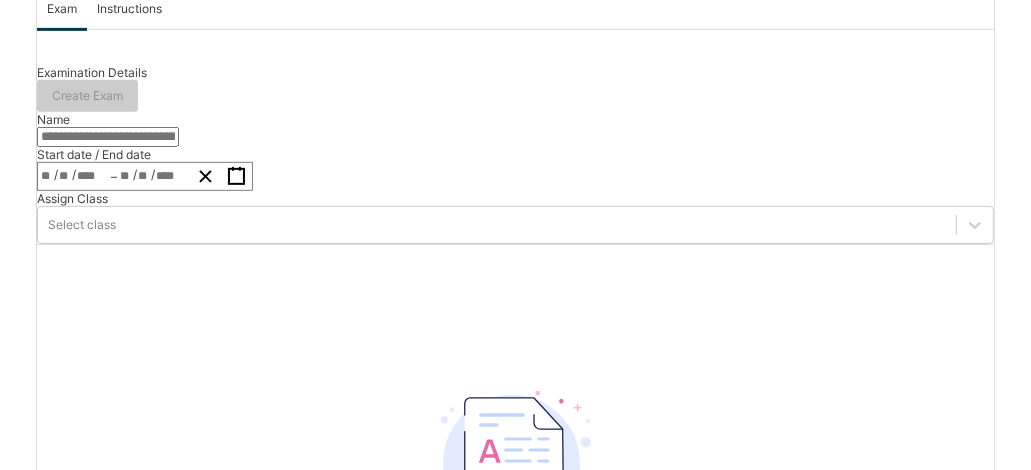 click on "Add paper" at bounding box center (515, 677) 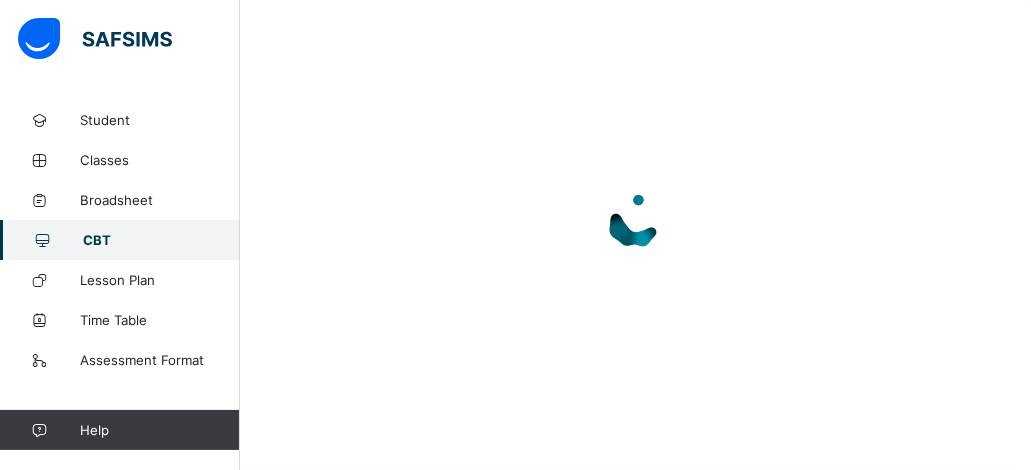 scroll, scrollTop: 628, scrollLeft: 0, axis: vertical 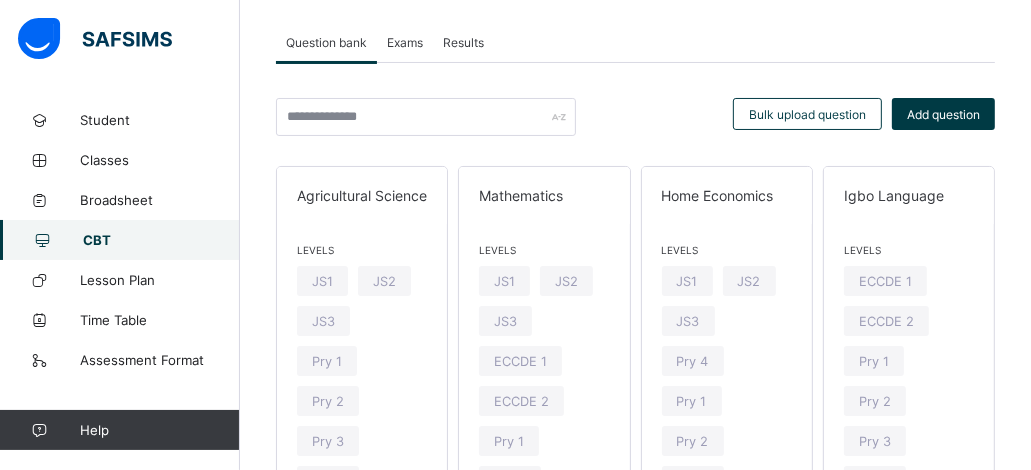 click on "Question bank" at bounding box center (326, 42) 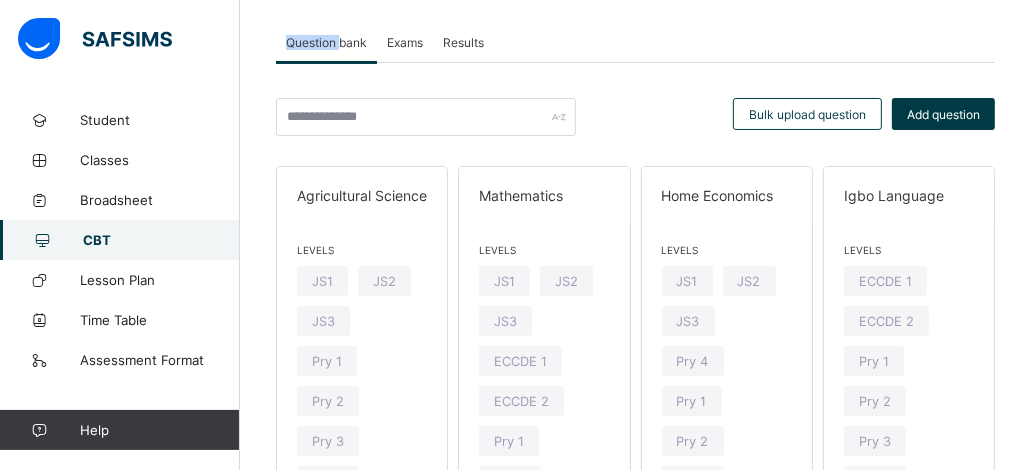 click on "Question bank" at bounding box center (326, 42) 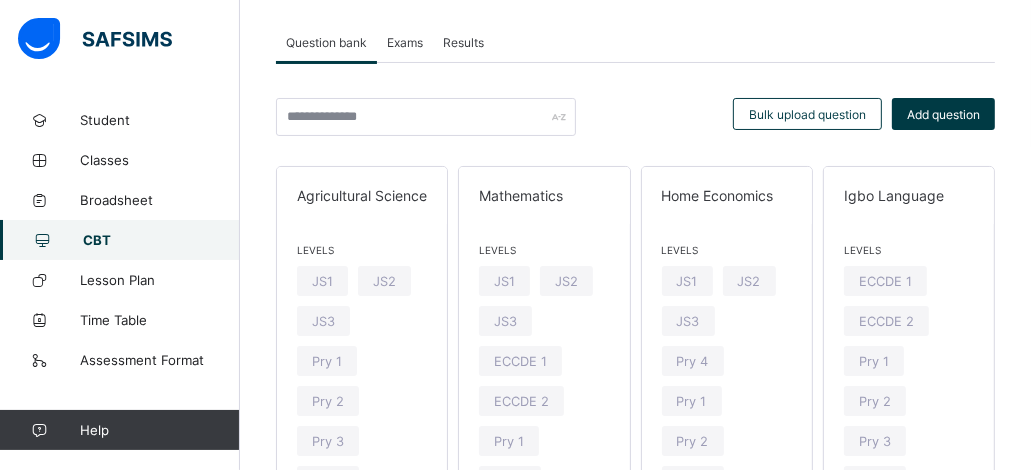 click on "Exams" at bounding box center [405, 42] 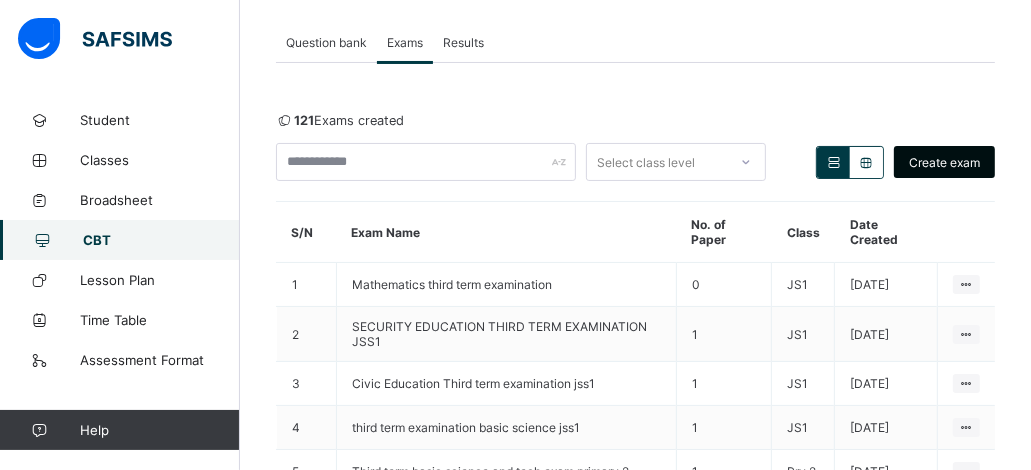click on "Create exam" at bounding box center [944, 162] 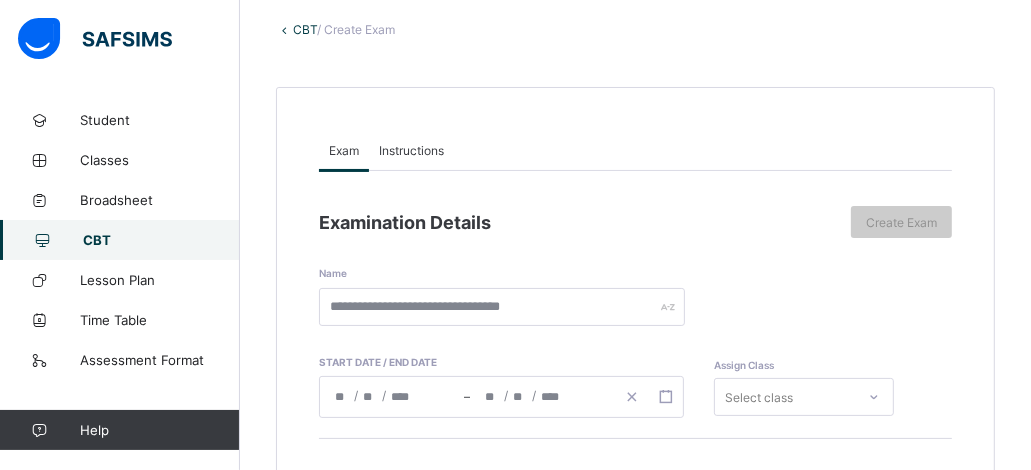 click on "CBT" at bounding box center (161, 240) 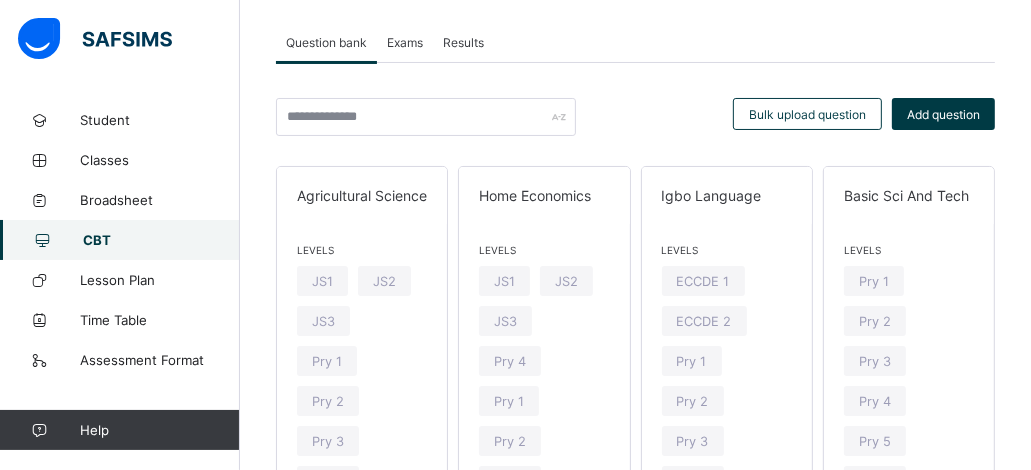 click on "Exams" at bounding box center [405, 42] 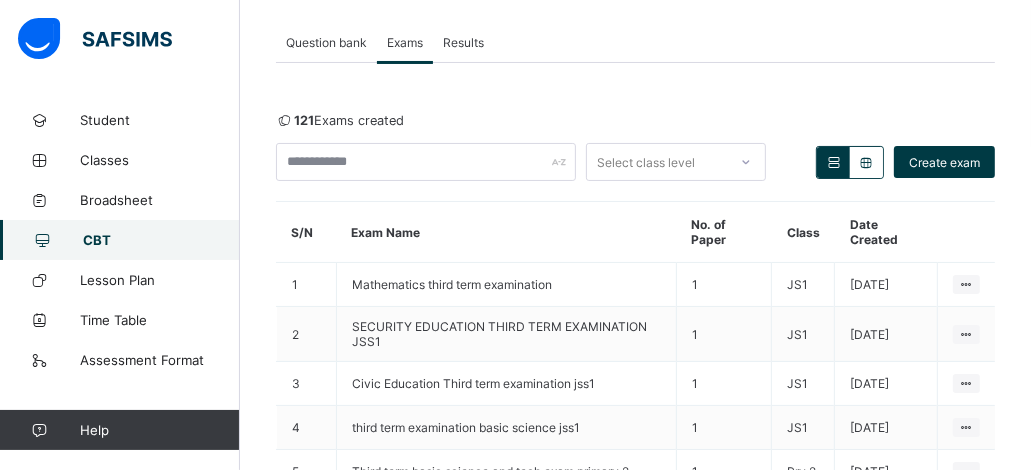 click on "Question bank" at bounding box center [326, 42] 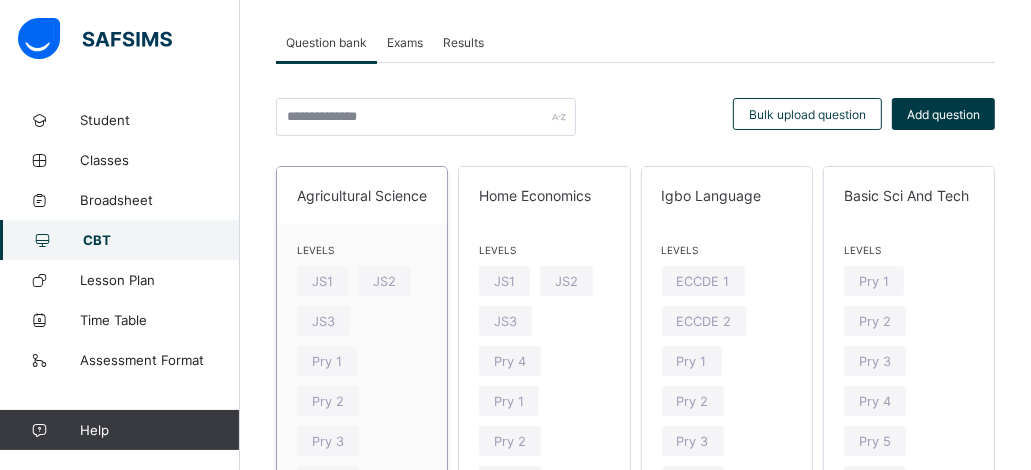 click on "Agricultural Science" at bounding box center (362, 195) 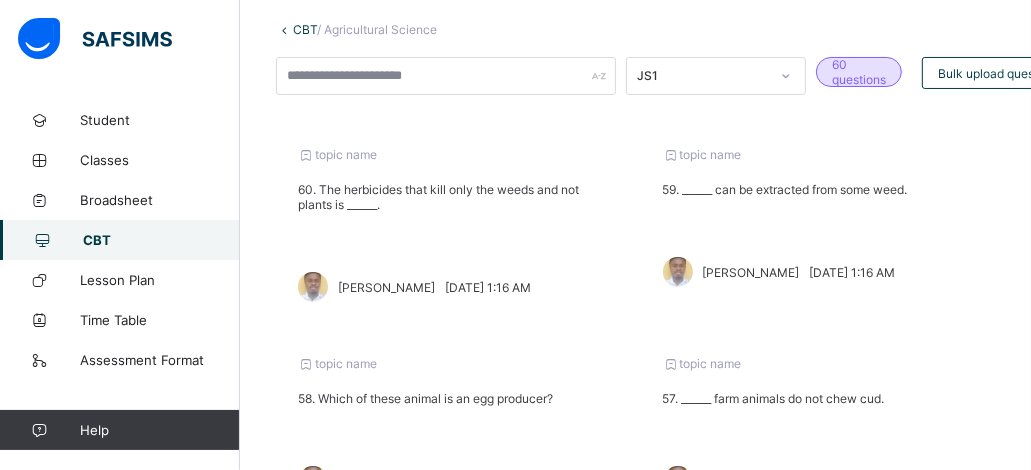 click on "CBT" at bounding box center [161, 240] 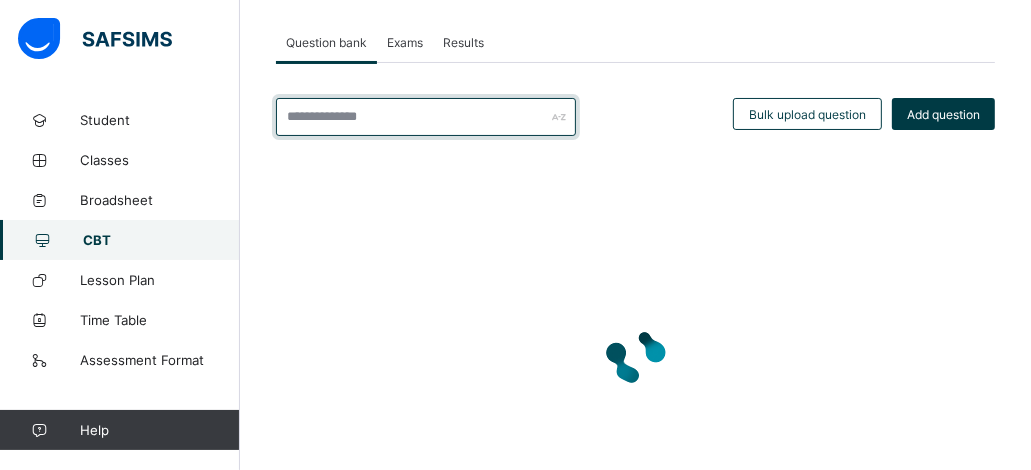 click at bounding box center [426, 117] 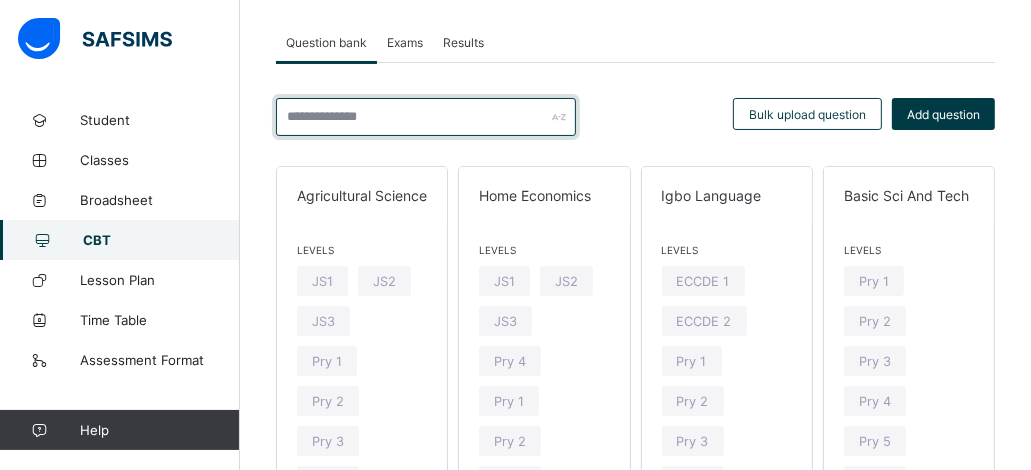 type on "*" 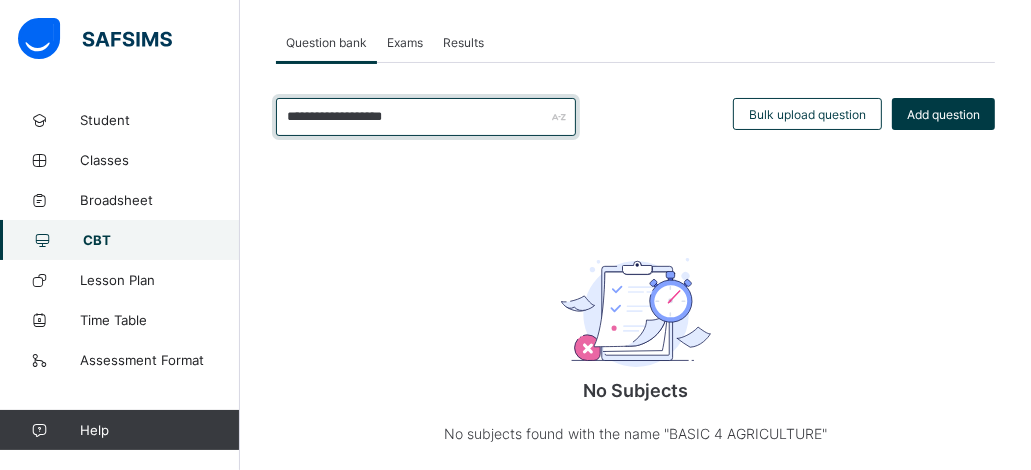 type on "**********" 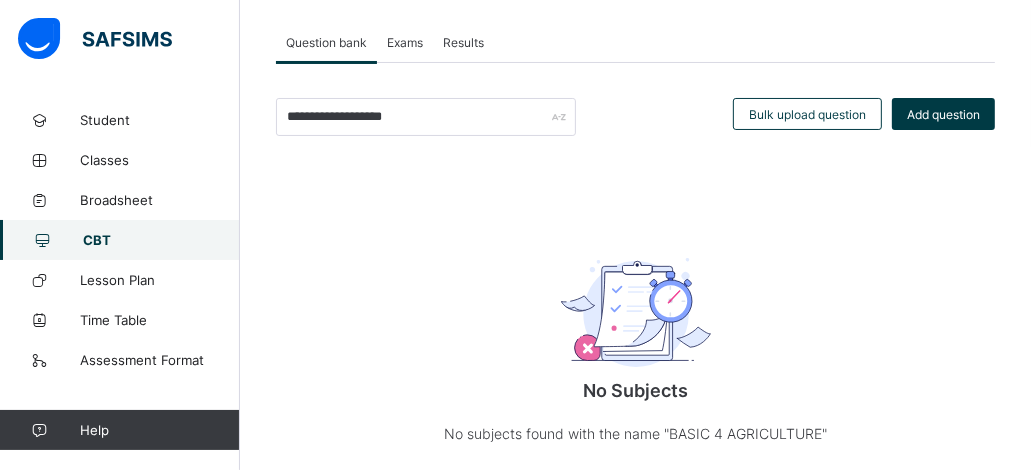 click on "Question bank" at bounding box center (326, 42) 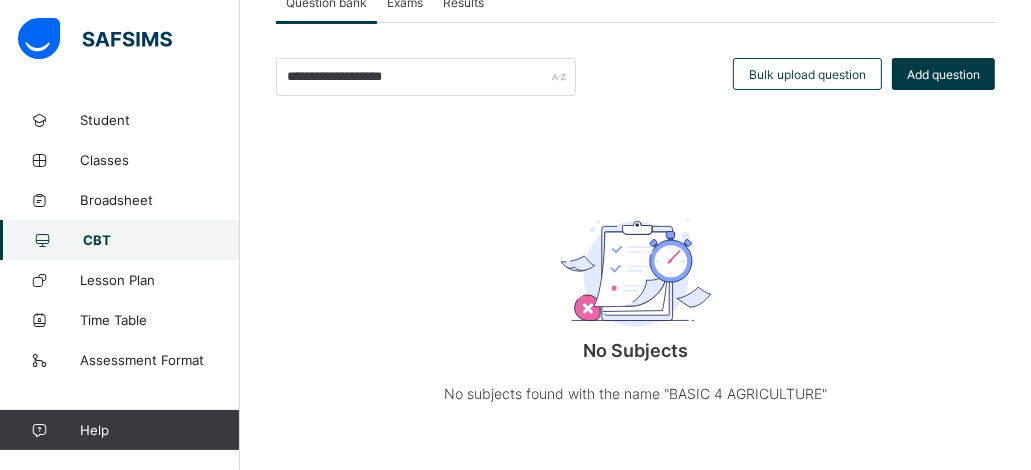 scroll, scrollTop: 186, scrollLeft: 0, axis: vertical 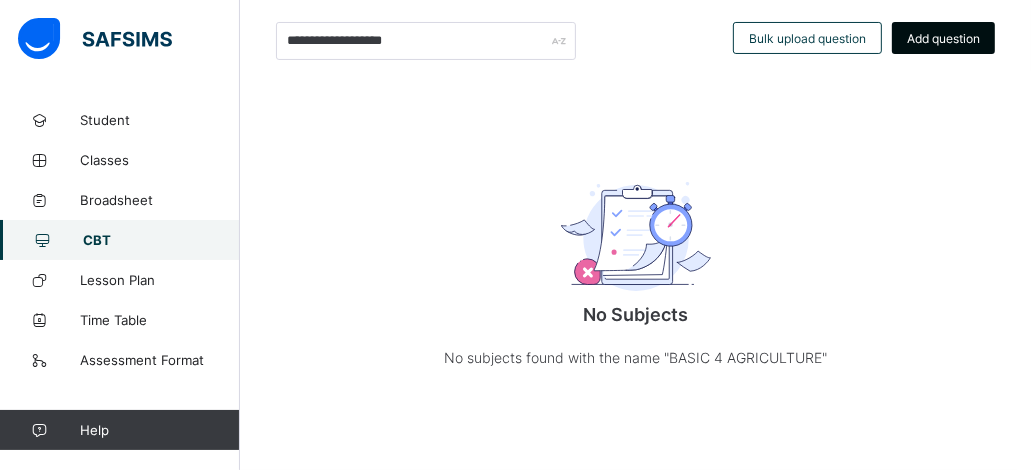 click on "Add question" at bounding box center (943, 38) 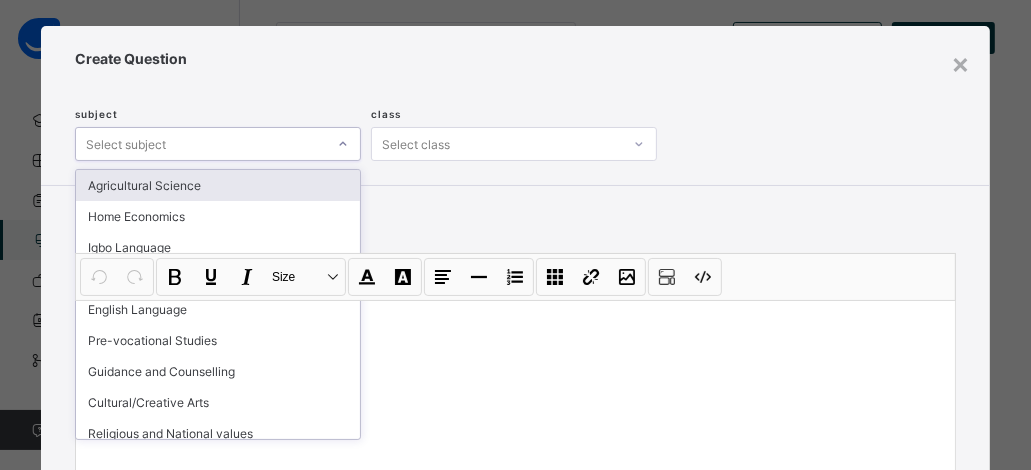 click on "option Agricultural Science focused, 1 of 14. 14 results available. Use Up and Down to choose options, press Enter to select the currently focused option, press Escape to exit the menu, press Tab to select the option and exit the menu. Select subject Agricultural Science Home Economics Igbo Language Basic Sci And Tech English Language Pre-vocational Studies Guidance and Counselling Cultural/Creative Arts Religious and National values Moral Instruction Mathematics Quantitative Reasoning Verbal Reasoning Writing & Dictation" at bounding box center [218, 144] 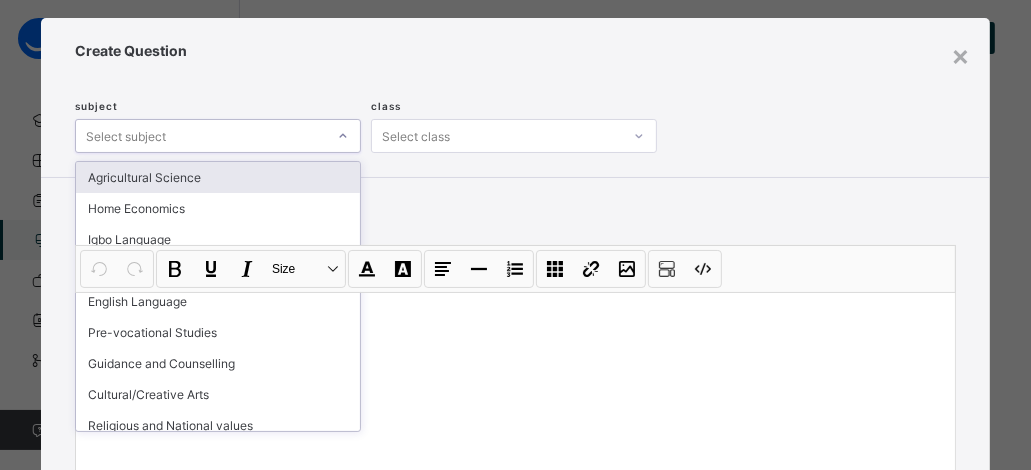 scroll, scrollTop: 32, scrollLeft: 0, axis: vertical 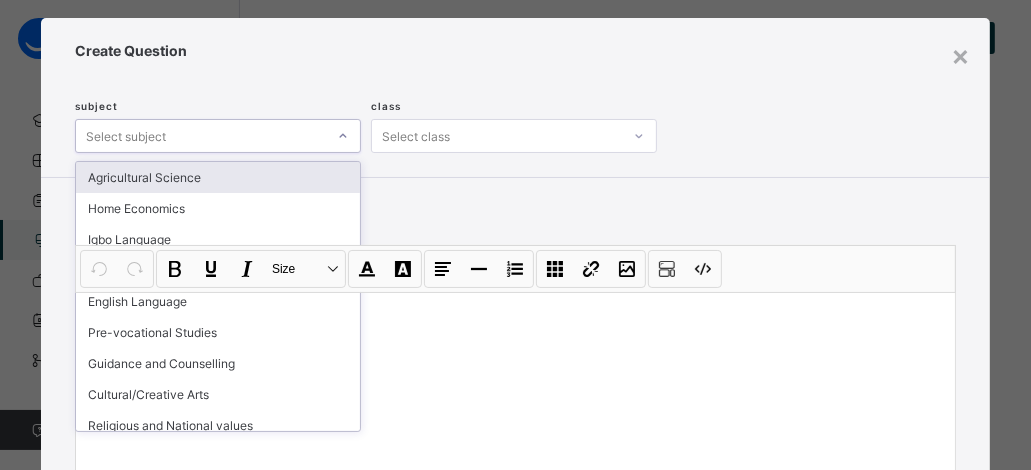 click on "Agricultural Science" at bounding box center [218, 177] 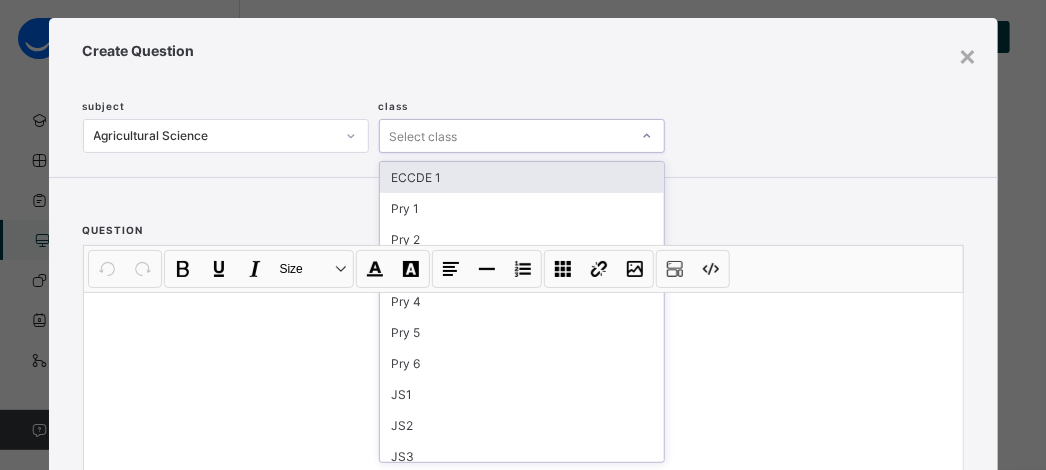 click 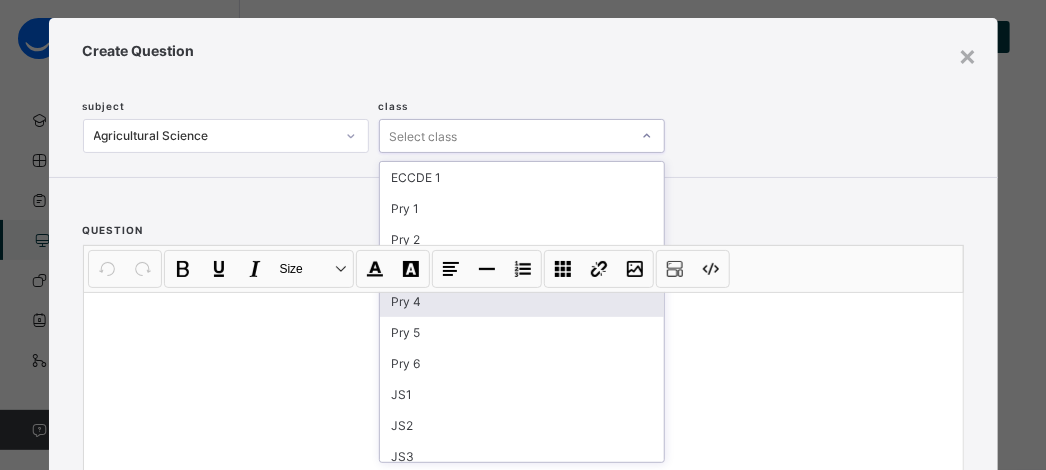 click on "Pry 4" at bounding box center [522, 301] 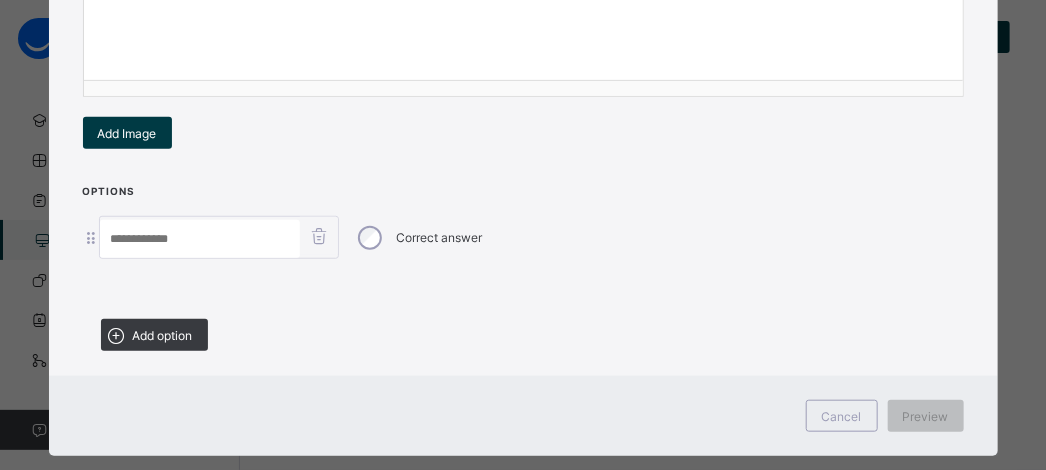 scroll, scrollTop: 32, scrollLeft: 0, axis: vertical 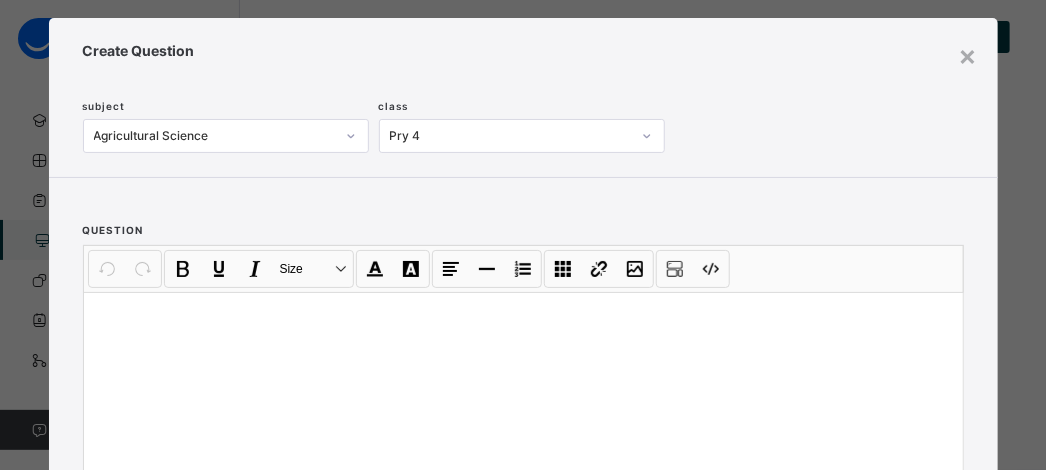 click on "Create Question subject Agricultural Science class Pry 4" at bounding box center (523, 97) 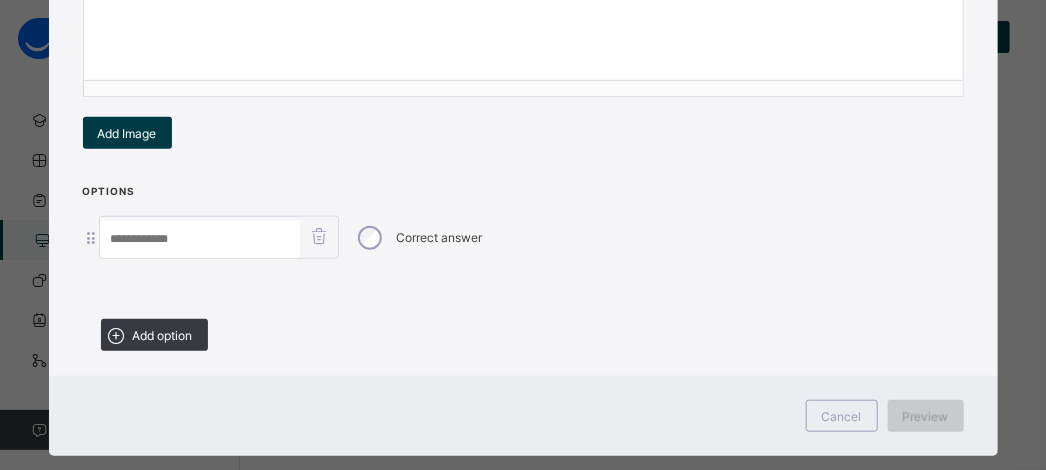 click on "Preview" at bounding box center [926, 416] 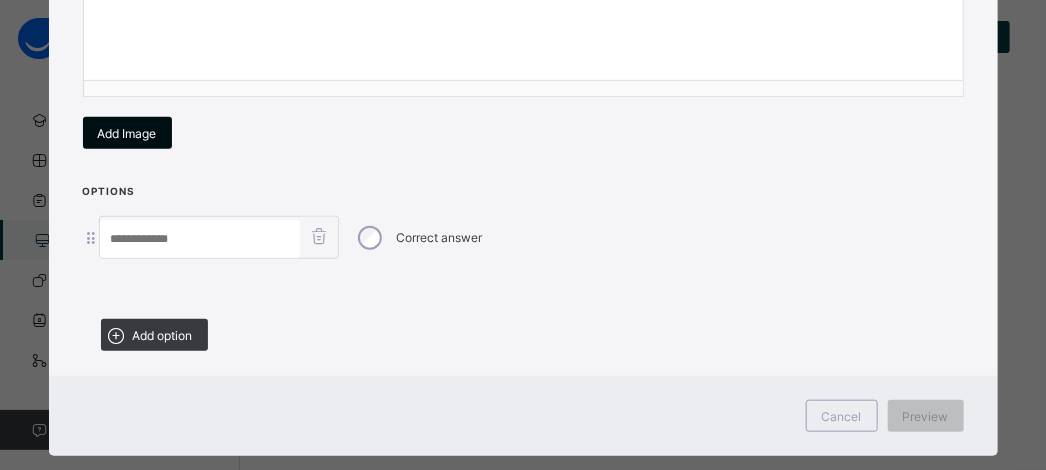 click on "Add Image" at bounding box center [127, 133] 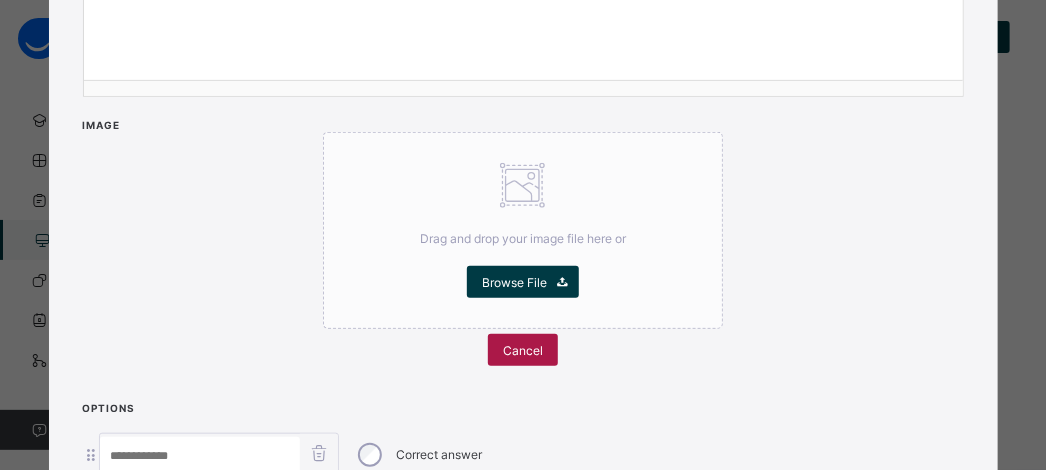 click on "Cancel" at bounding box center (523, 350) 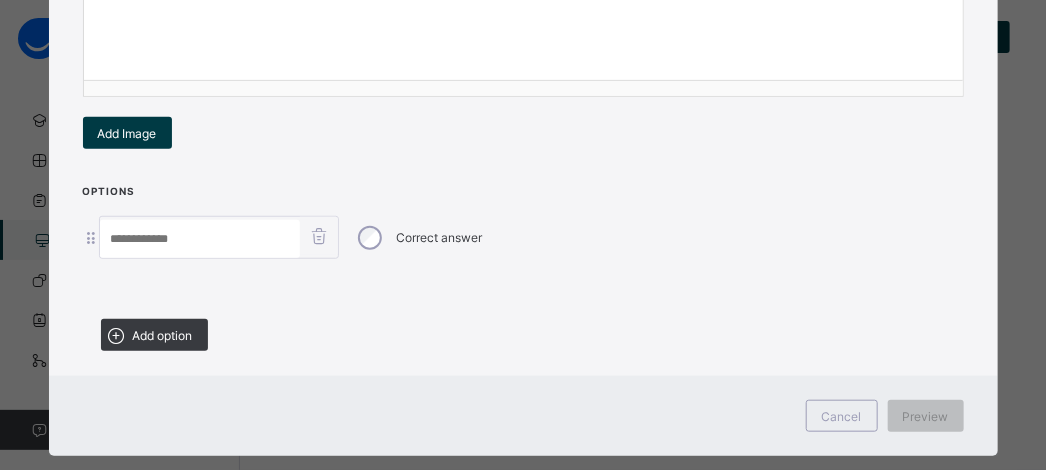 scroll, scrollTop: 32, scrollLeft: 0, axis: vertical 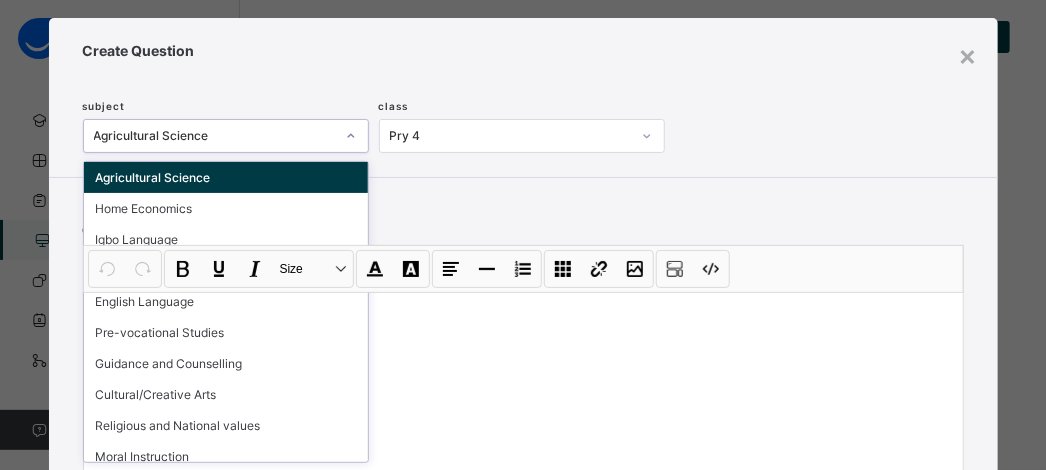 click 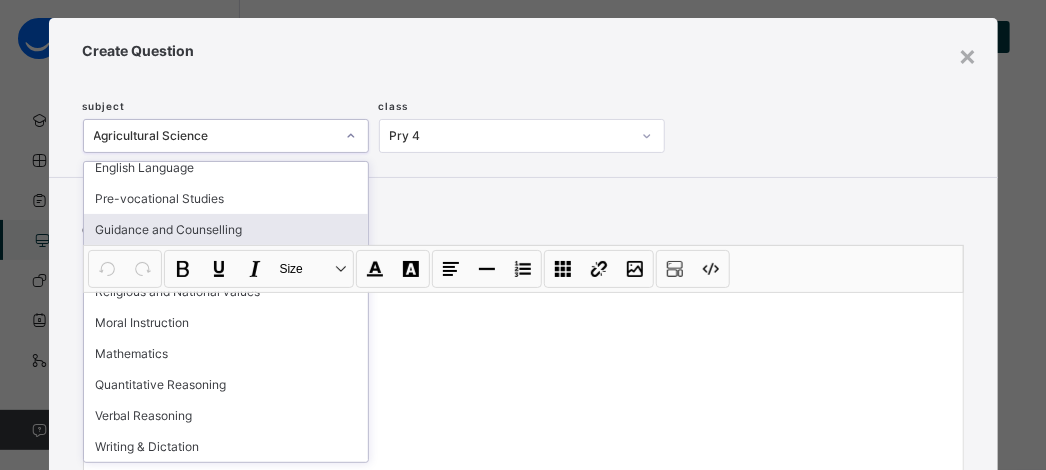 scroll, scrollTop: 136, scrollLeft: 0, axis: vertical 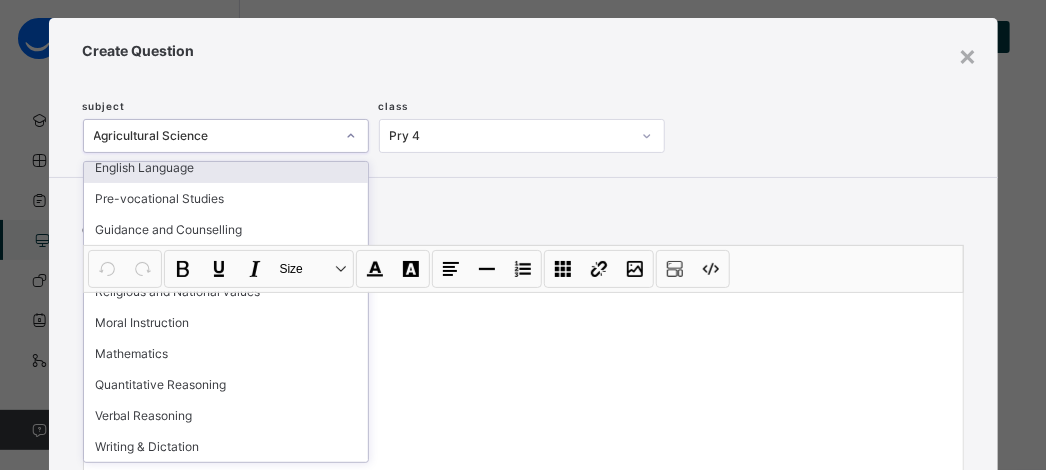 click on "subject   option Agricultural Science, selected.    option English Language focused, 5 of 14. 14 results available. Use Up and Down to choose options, press Enter to select the currently focused option, press Escape to exit the menu, press Tab to select the option and exit the menu. Agricultural Science Agricultural Science Home Economics Igbo Language Basic Sci And Tech English Language Pre-vocational Studies Guidance and Counselling Cultural/Creative Arts Religious and National values Moral Instruction Mathematics Quantitative Reasoning Verbal Reasoning Writing & Dictation class Pry 4" at bounding box center [521, 106] 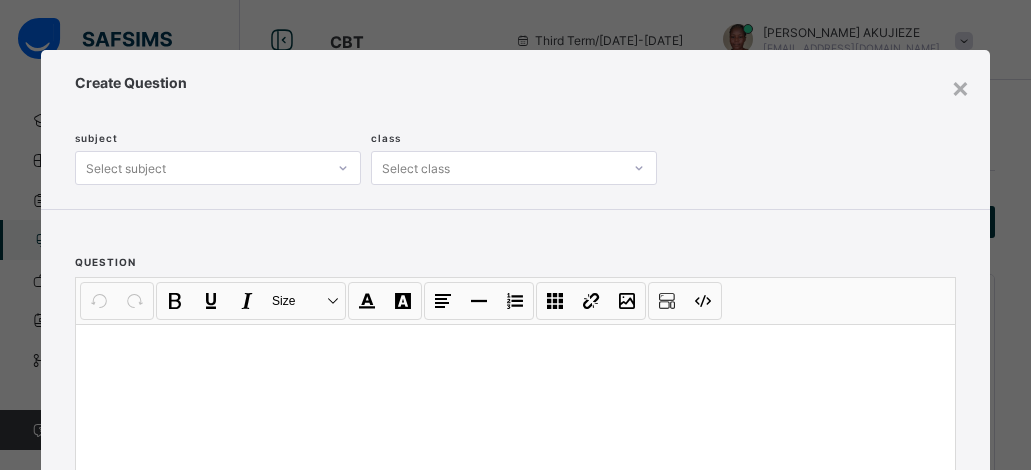 scroll, scrollTop: 186, scrollLeft: 0, axis: vertical 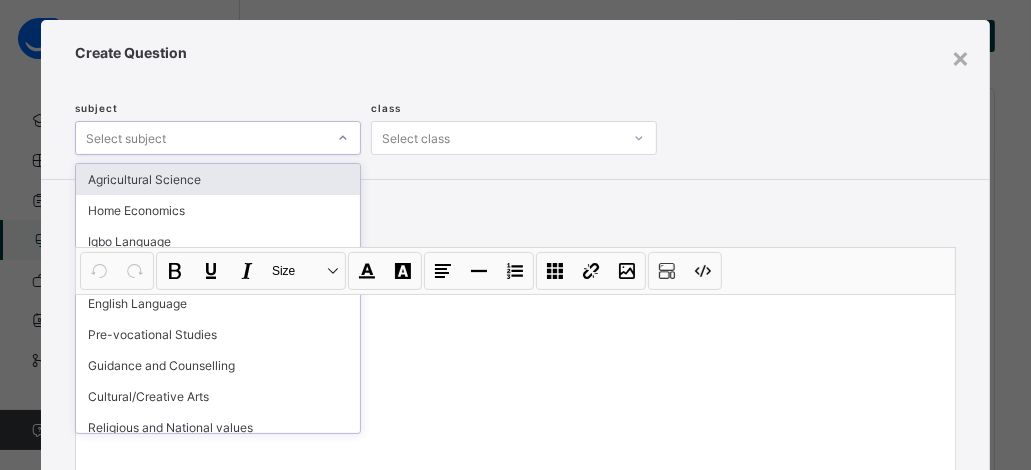 click on "option Agricultural Science focused, 1 of 14. 14 results available. Use Up and Down to choose options, press Enter to select the currently focused option, press Escape to exit the menu, press Tab to select the option and exit the menu. Select subject Agricultural Science Home Economics Igbo Language Basic Sci And Tech English Language Pre-vocational Studies Guidance and Counselling Cultural/Creative Arts Religious and National values Moral Instruction Mathematics Quantitative Reasoning Verbal Reasoning Writing & Dictation" at bounding box center (218, 138) 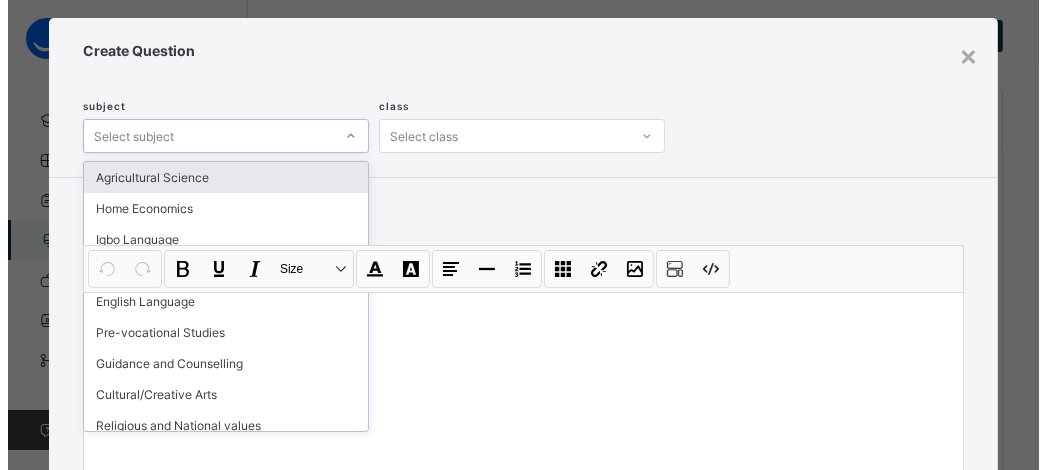 scroll, scrollTop: 32, scrollLeft: 0, axis: vertical 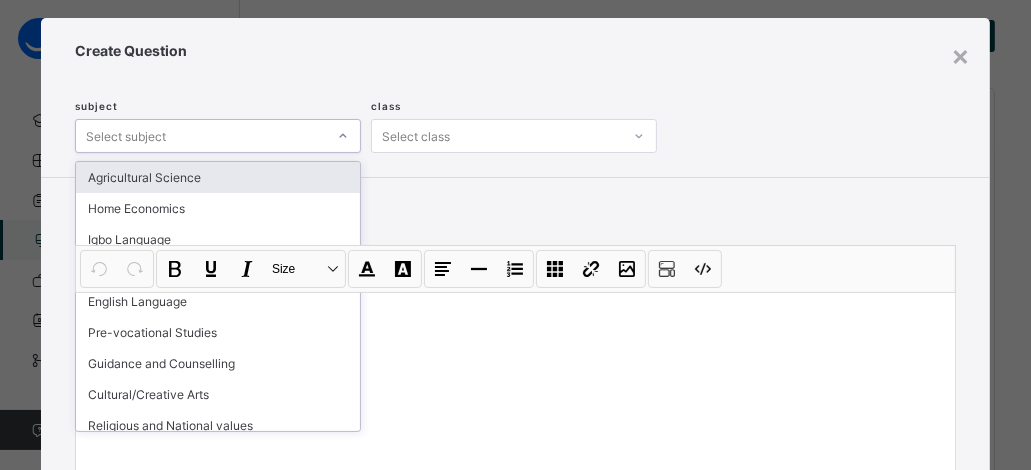 click on "Agricultural Science" at bounding box center [218, 177] 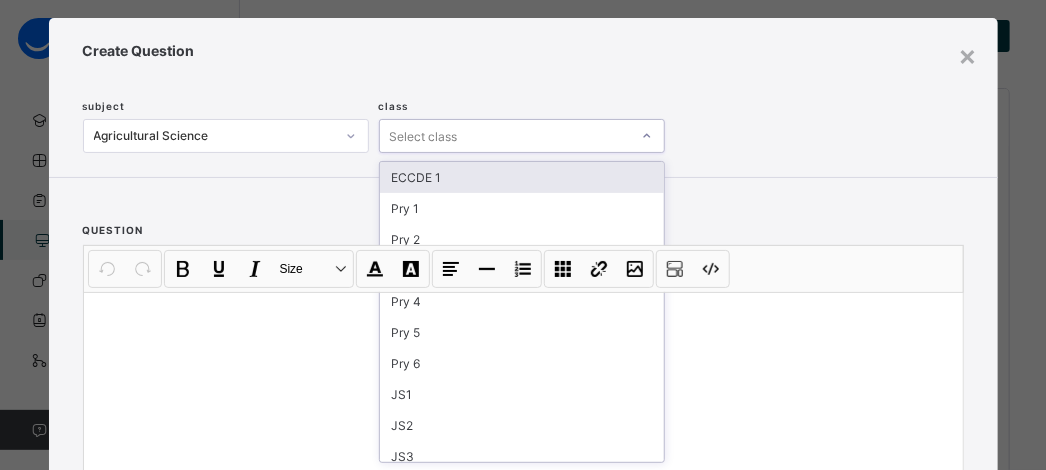 click 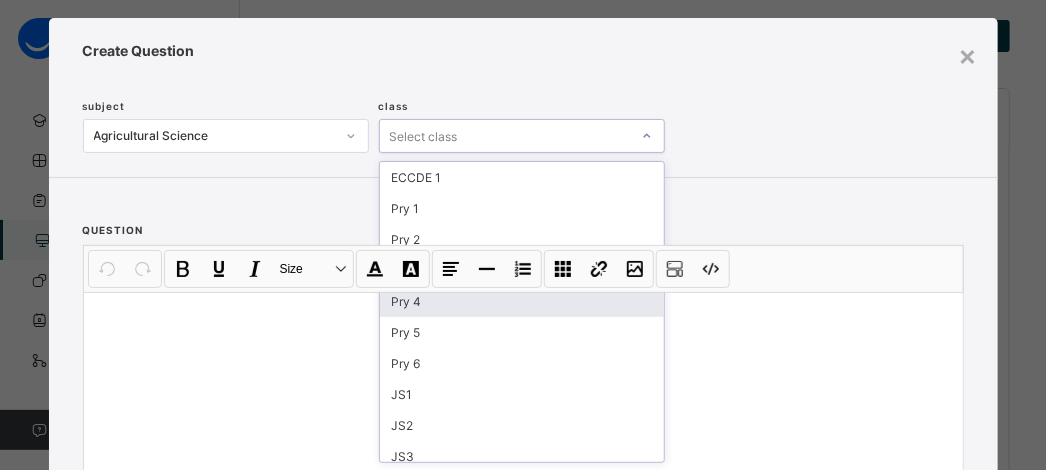 click on "Pry 4" at bounding box center [522, 301] 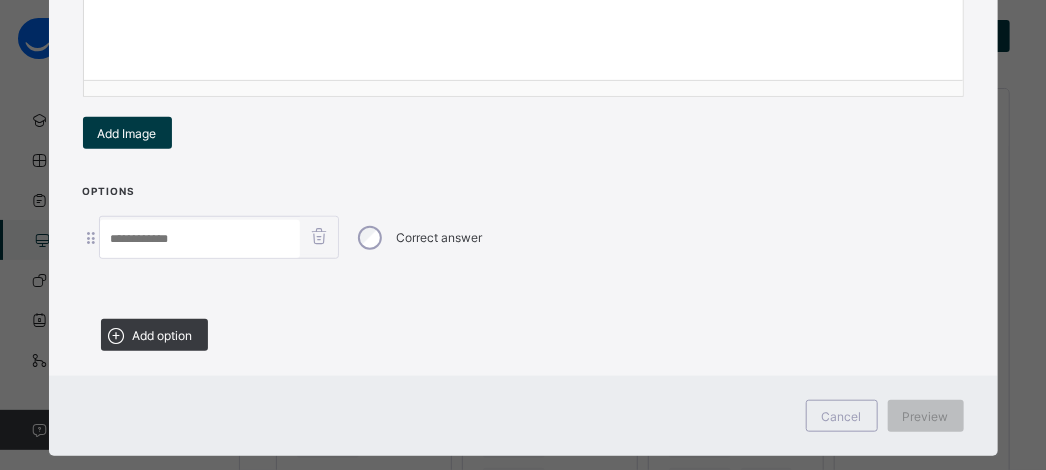 scroll, scrollTop: 477, scrollLeft: 0, axis: vertical 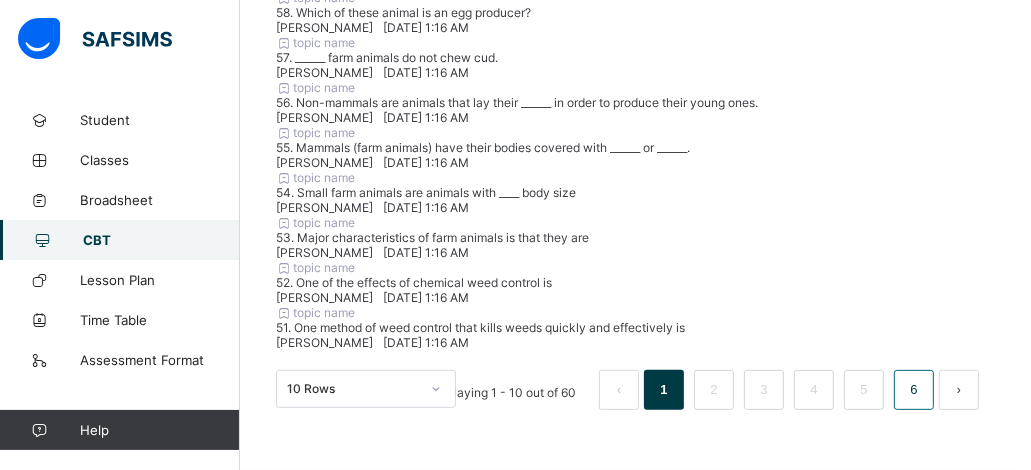 click on "6" at bounding box center [913, 390] 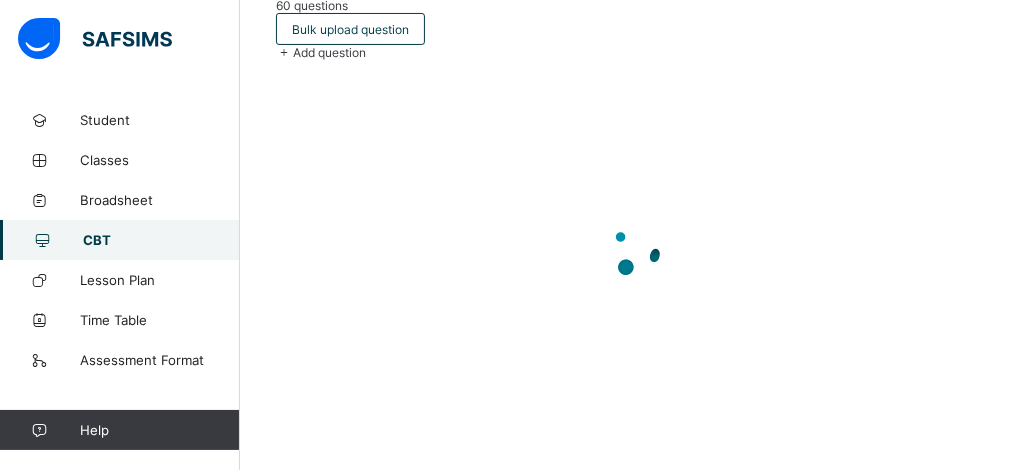 scroll, scrollTop: 144, scrollLeft: 0, axis: vertical 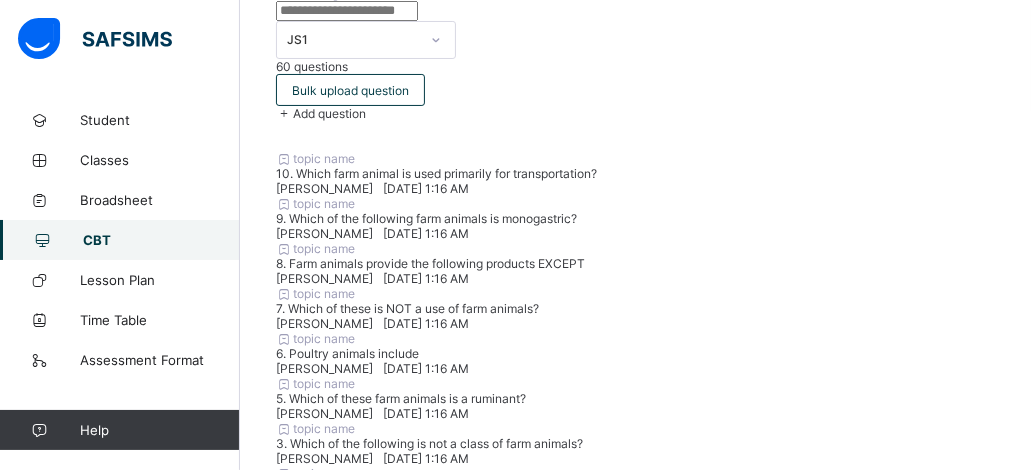 click on "CBT" at bounding box center (161, 240) 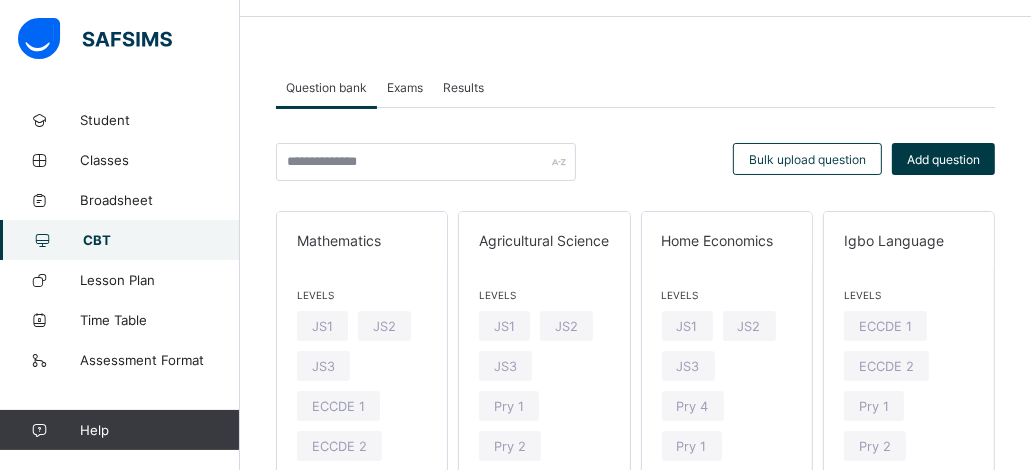 scroll, scrollTop: 24, scrollLeft: 0, axis: vertical 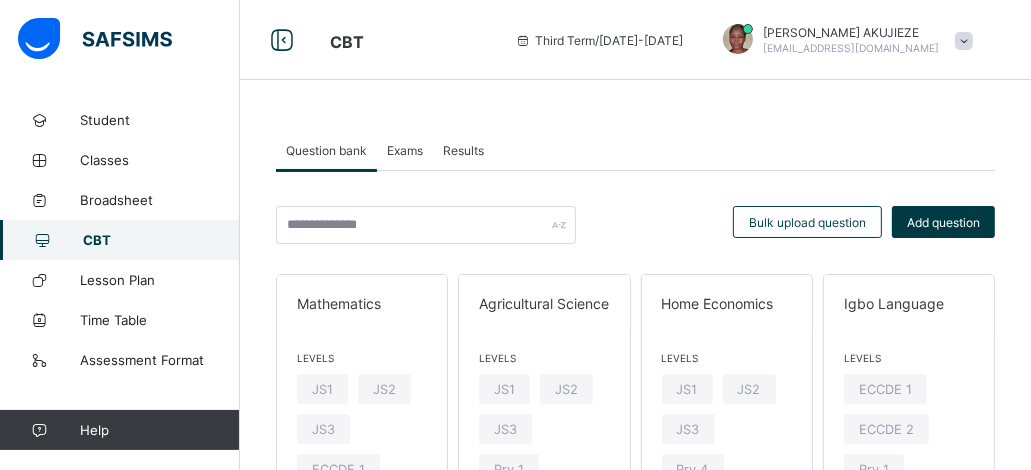 click on "Exams" at bounding box center (405, 150) 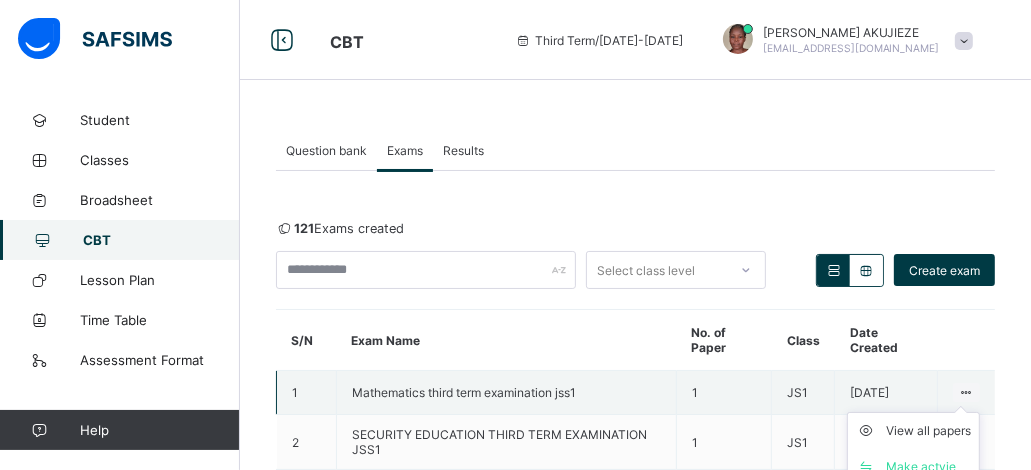 click on "View all papers Make actvie" at bounding box center [913, 449] 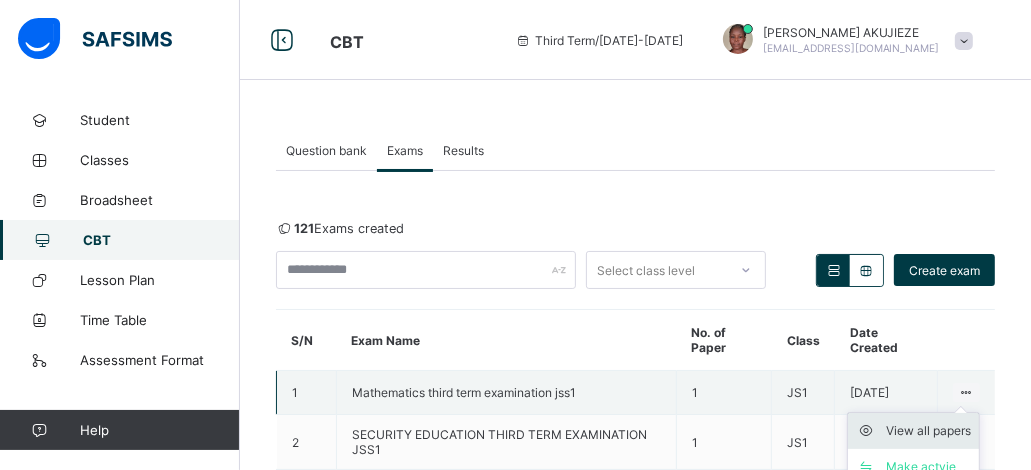 click at bounding box center (871, 431) 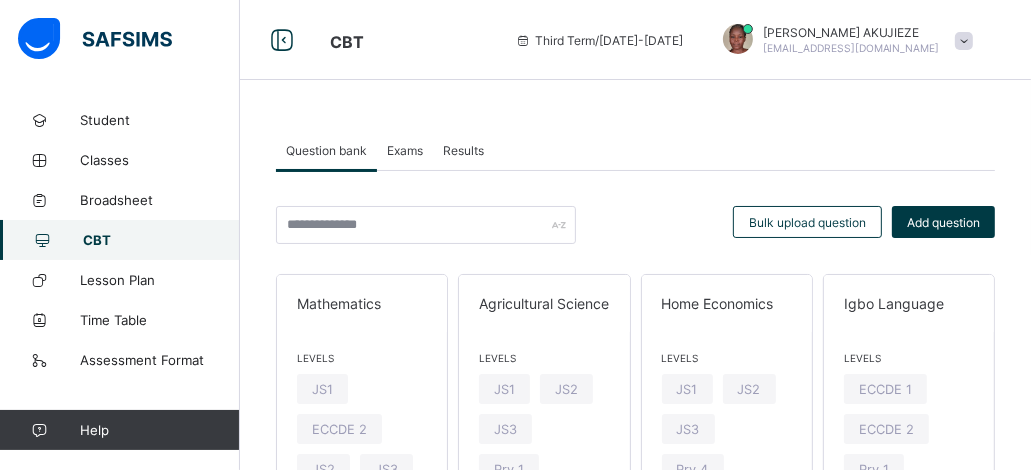 scroll, scrollTop: 40, scrollLeft: 0, axis: vertical 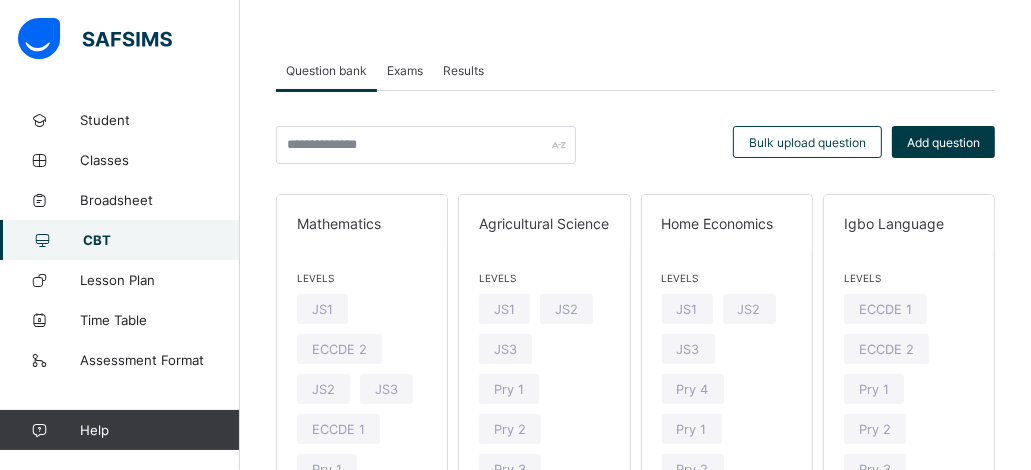 click on "Question bank" at bounding box center [326, 70] 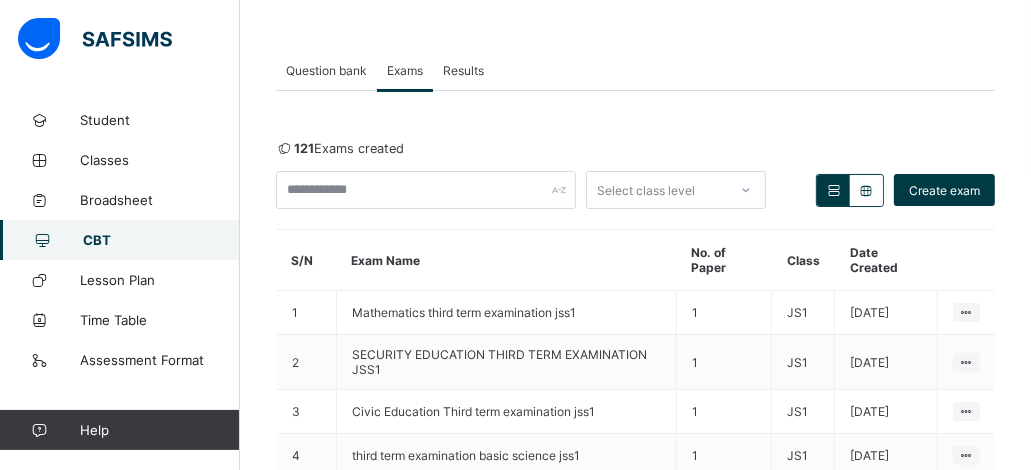 click on "Question bank" at bounding box center (326, 70) 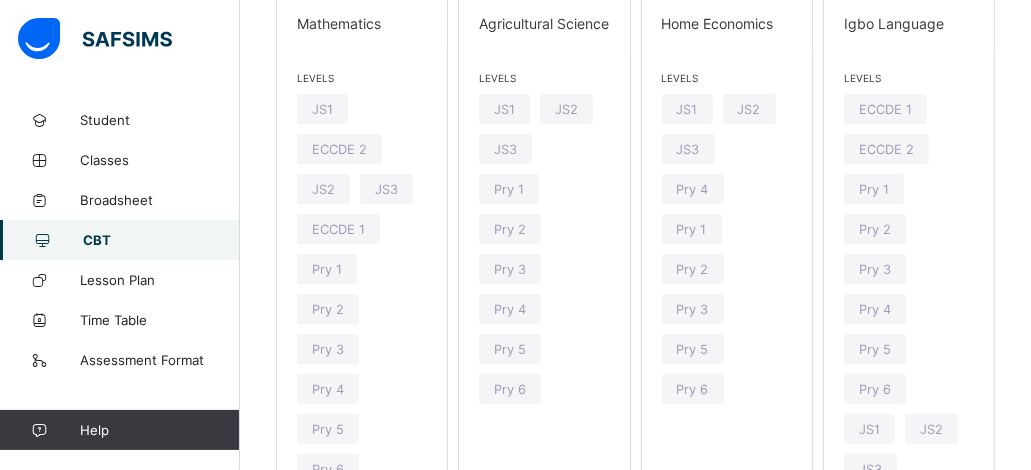 scroll, scrollTop: 320, scrollLeft: 0, axis: vertical 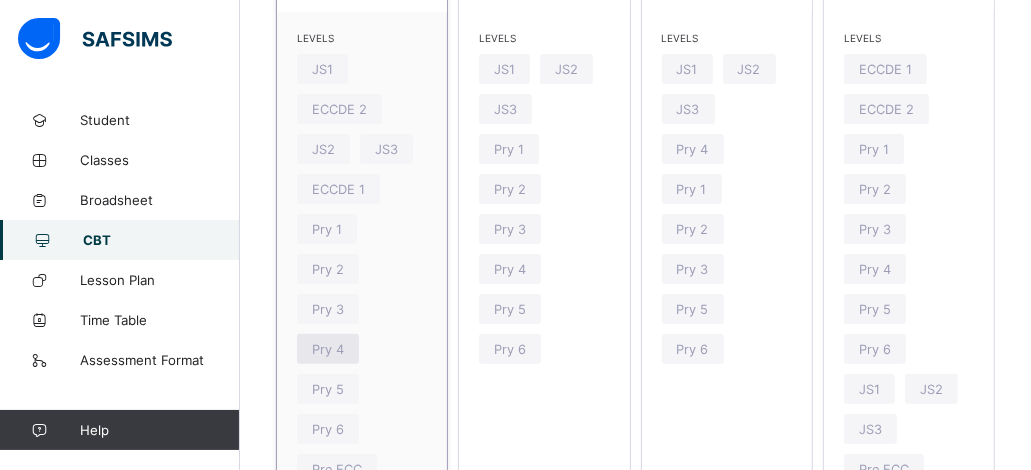 click on "Pry 4" at bounding box center (328, 349) 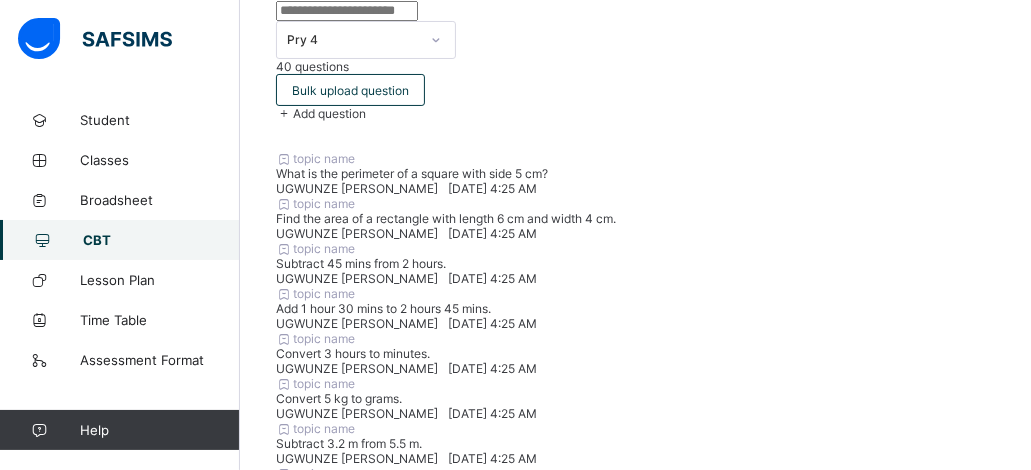 scroll, scrollTop: 320, scrollLeft: 0, axis: vertical 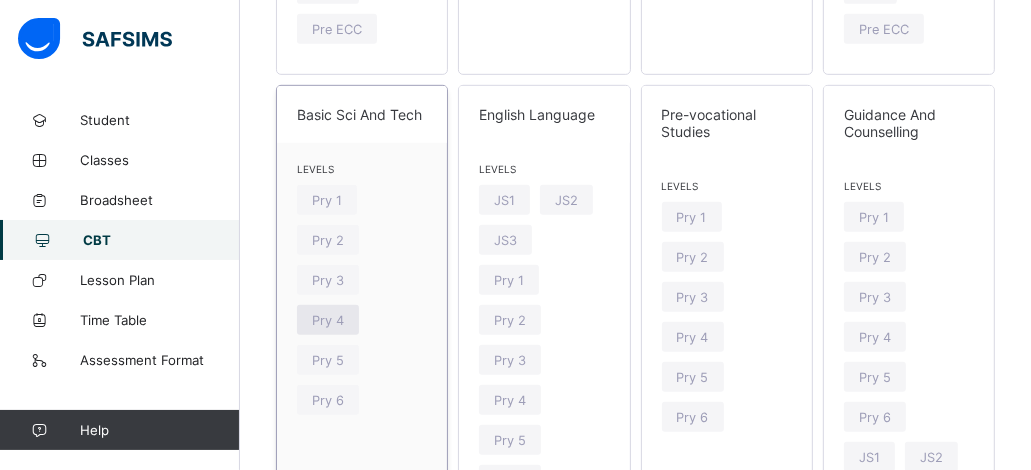 click on "Pry 4" at bounding box center [328, 320] 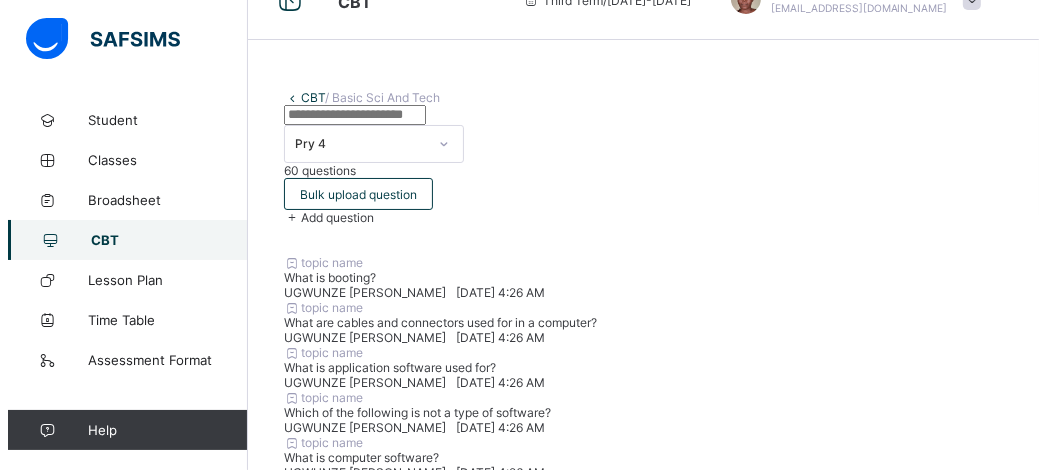 scroll, scrollTop: 0, scrollLeft: 0, axis: both 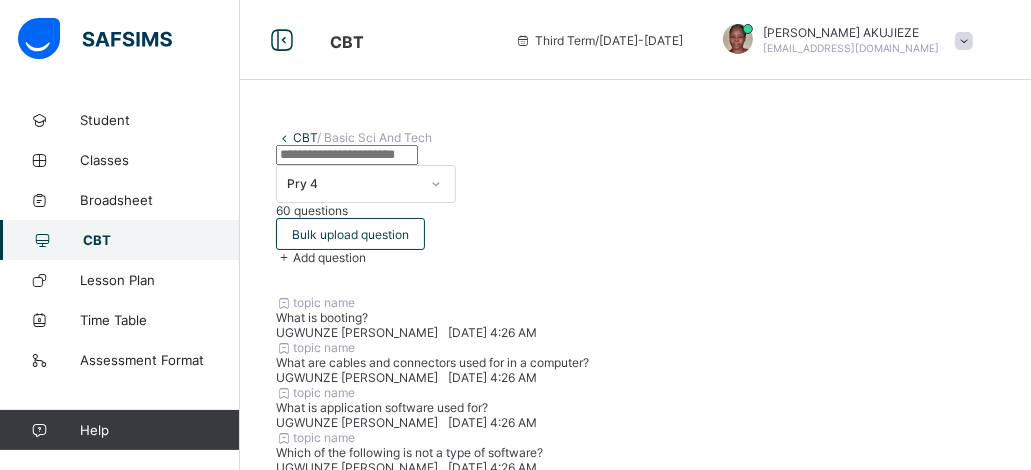 click on "CBT" at bounding box center [161, 240] 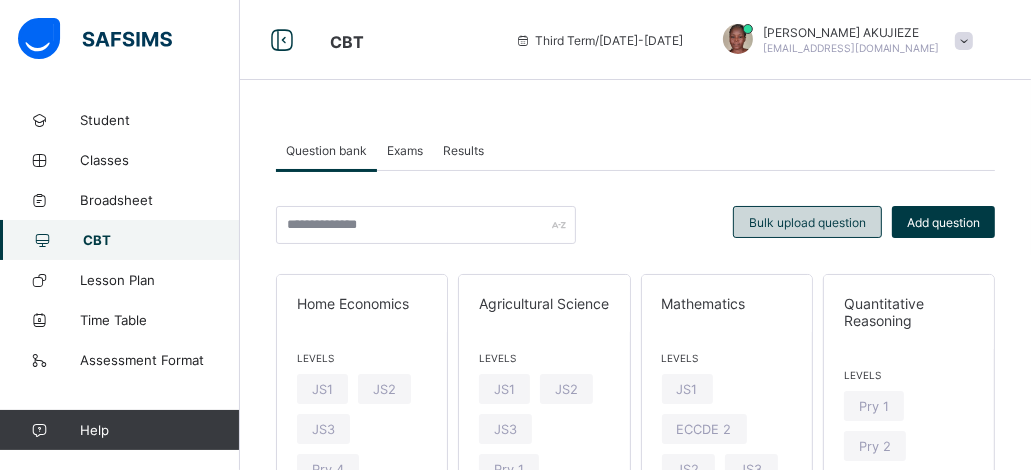 click on "Bulk upload question" at bounding box center (807, 222) 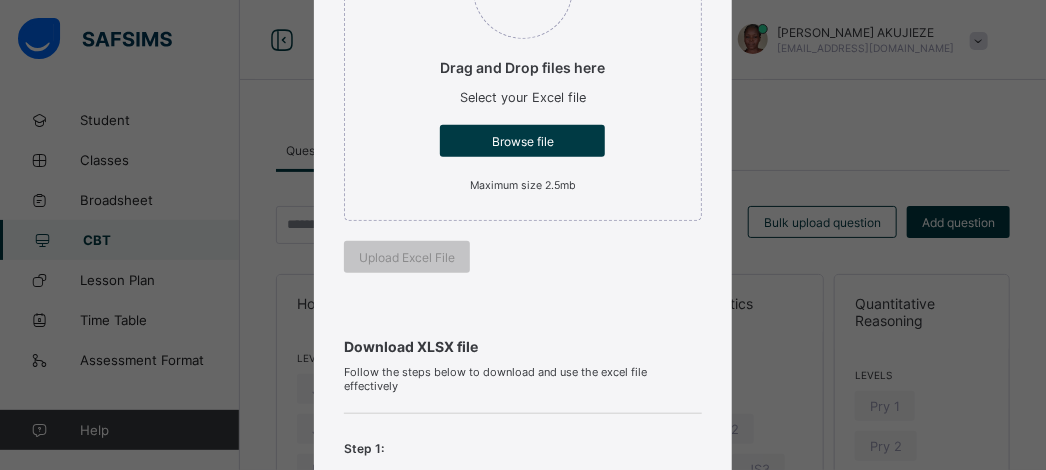 scroll, scrollTop: 821, scrollLeft: 0, axis: vertical 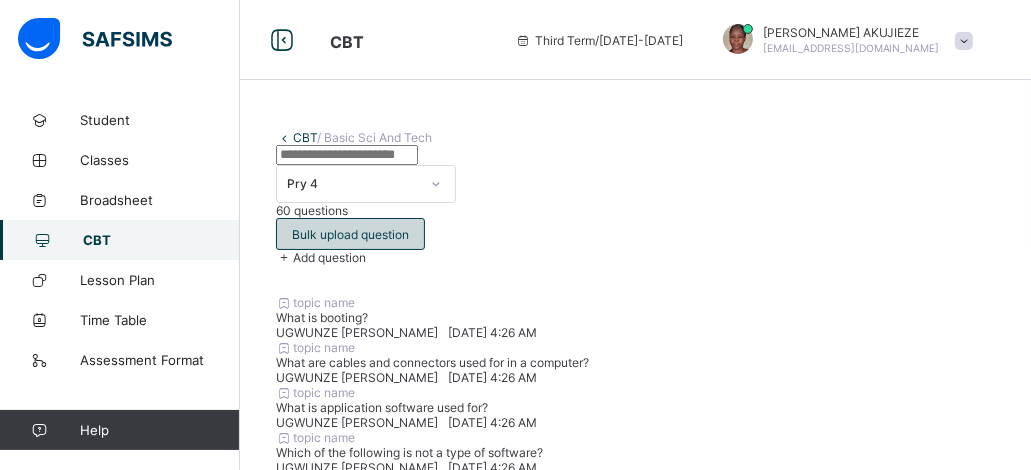 click on "Bulk upload question" at bounding box center (350, 234) 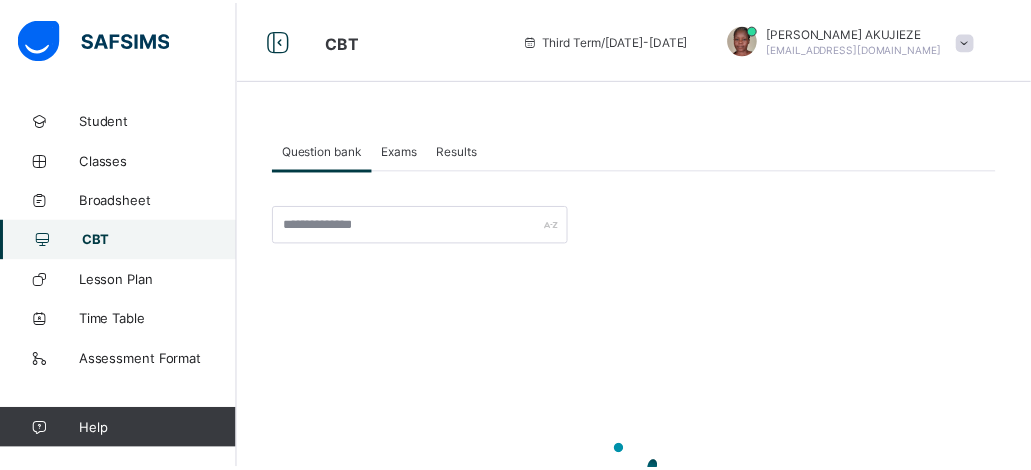 scroll, scrollTop: 244, scrollLeft: 0, axis: vertical 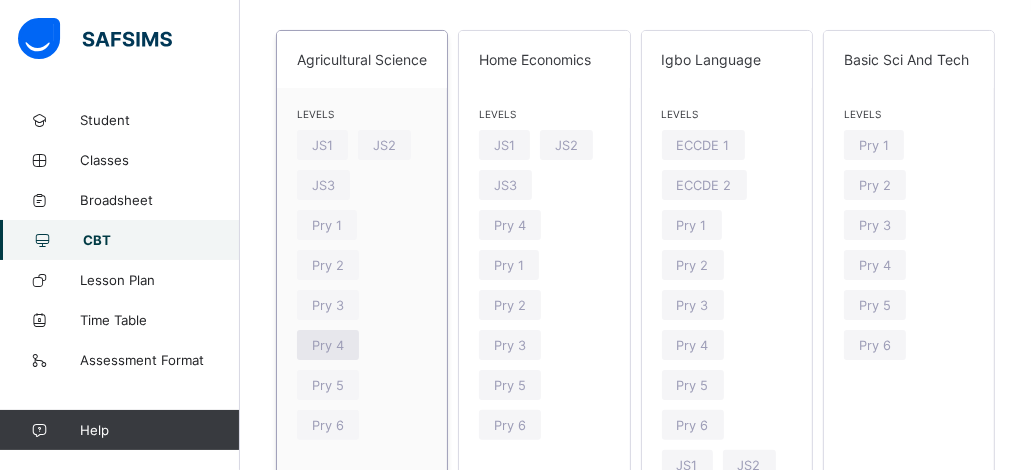click on "Pry 4" at bounding box center (328, 345) 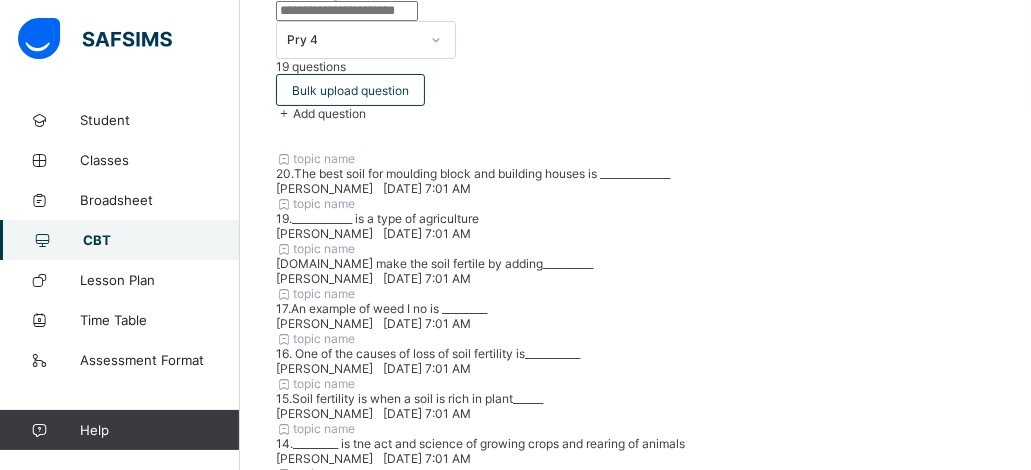 scroll, scrollTop: 244, scrollLeft: 0, axis: vertical 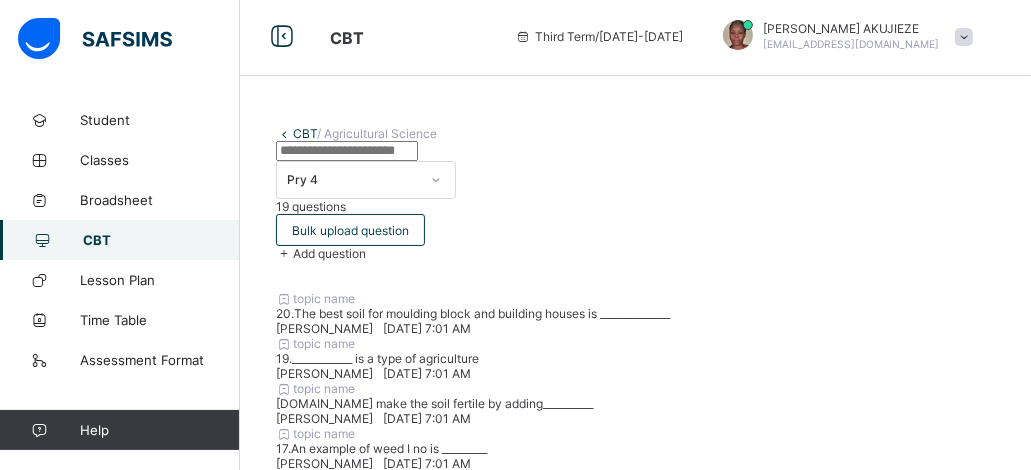click on "20.The best soil for moulding block and building houses is ______________" at bounding box center (635, 313) 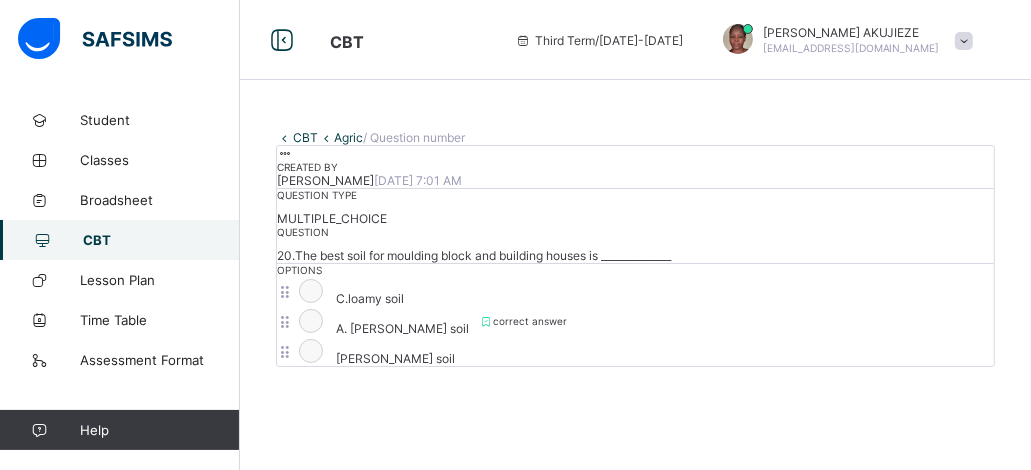 click at bounding box center [285, 153] 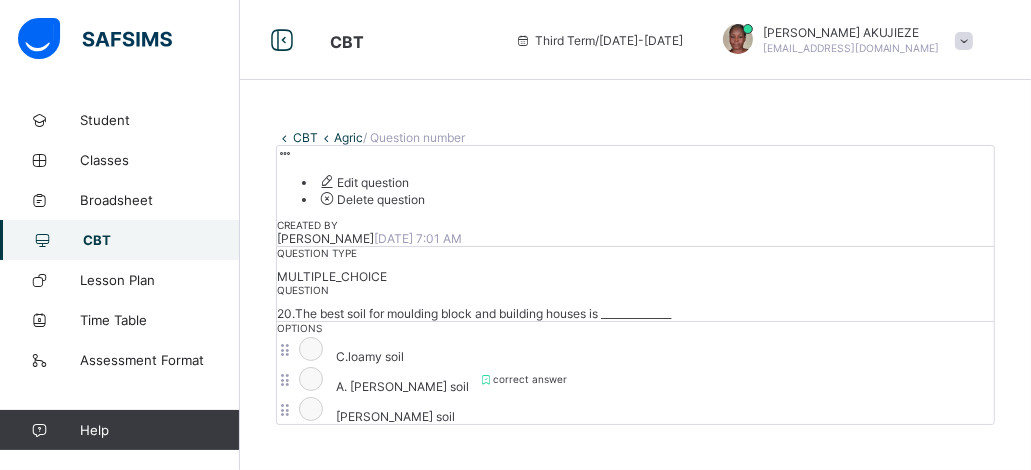 click on "Edit question" at bounding box center (363, 182) 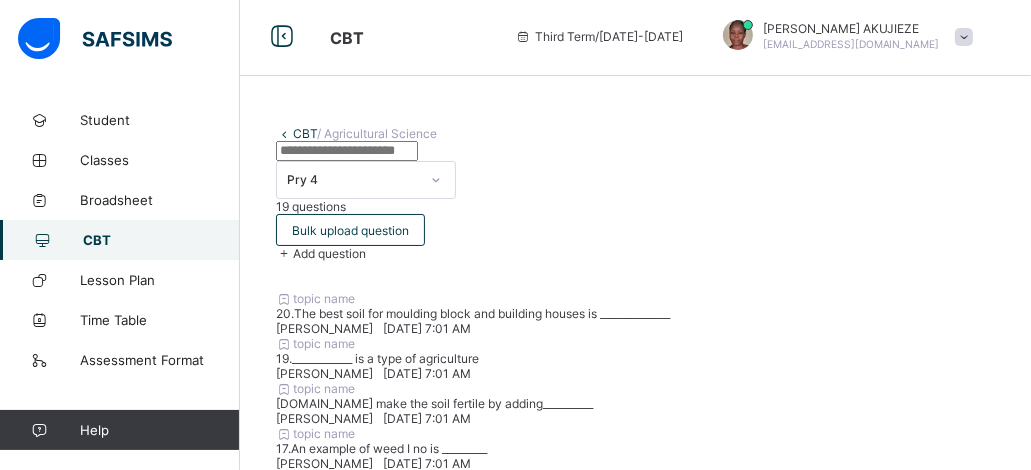 scroll, scrollTop: 0, scrollLeft: 0, axis: both 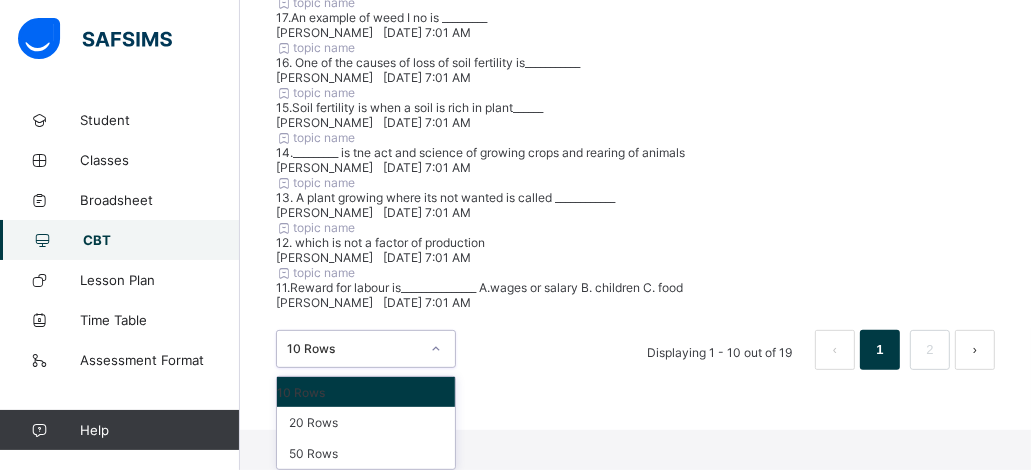 click on "option 10 Rows focused, 1 of 3. 3 results available. Use Up and Down to choose options, press Enter to select the currently focused option, press Escape to exit the menu, press Tab to select the option and exit the menu. 10 Rows 10 Rows 20 Rows 50 Rows" at bounding box center (366, 349) 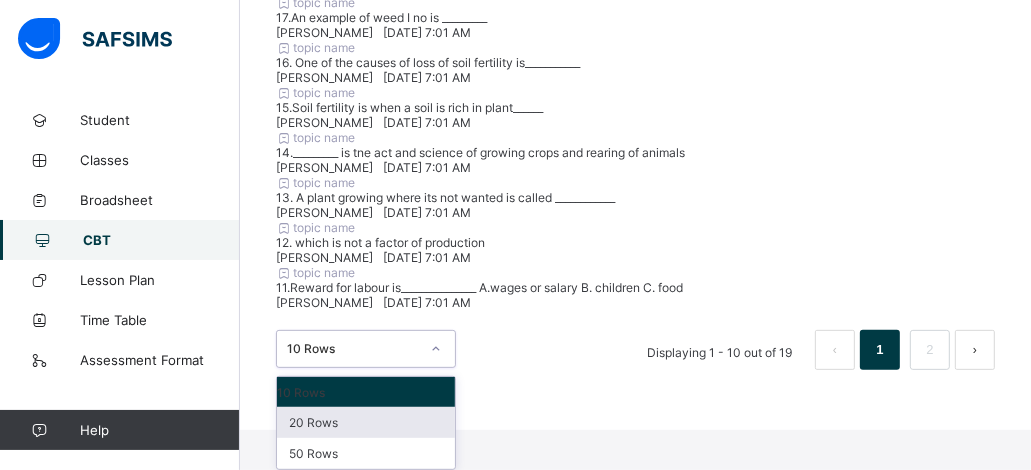 click on "20 Rows" at bounding box center (366, 422) 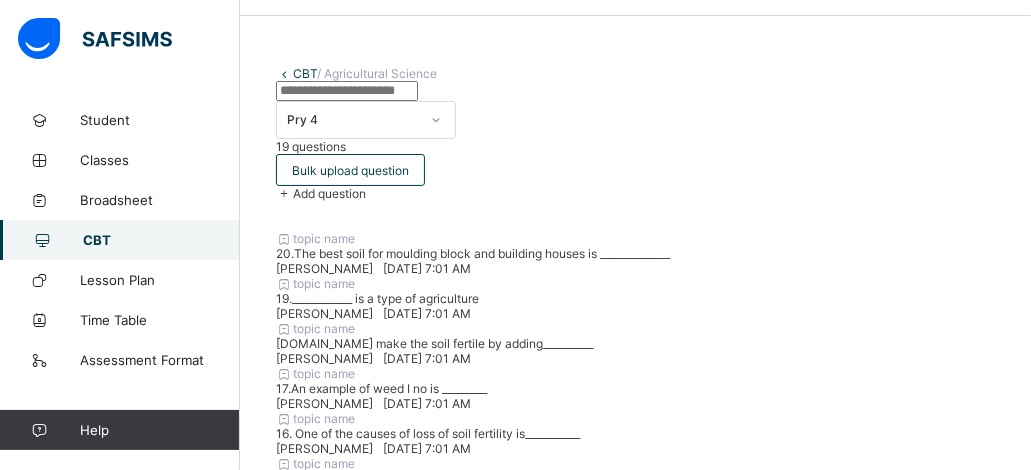 scroll, scrollTop: 0, scrollLeft: 0, axis: both 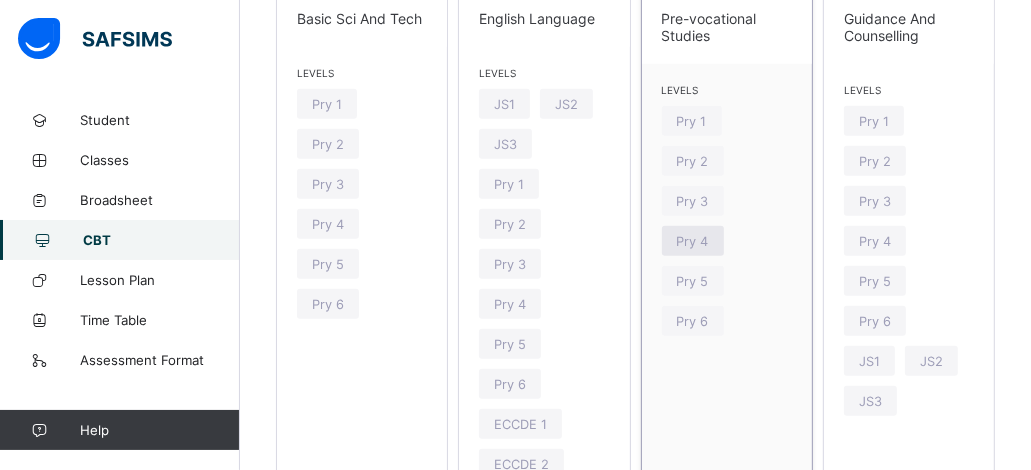 click on "Pry 4" at bounding box center (693, 241) 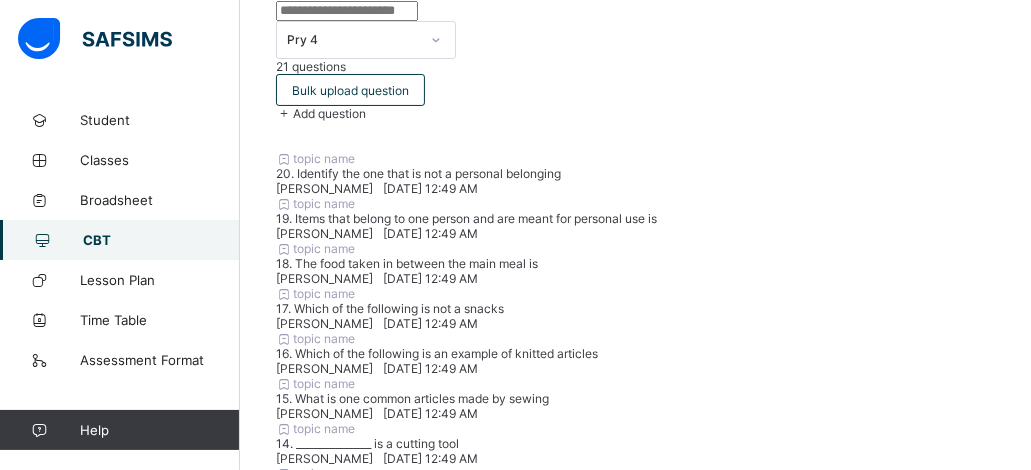 scroll, scrollTop: 856, scrollLeft: 0, axis: vertical 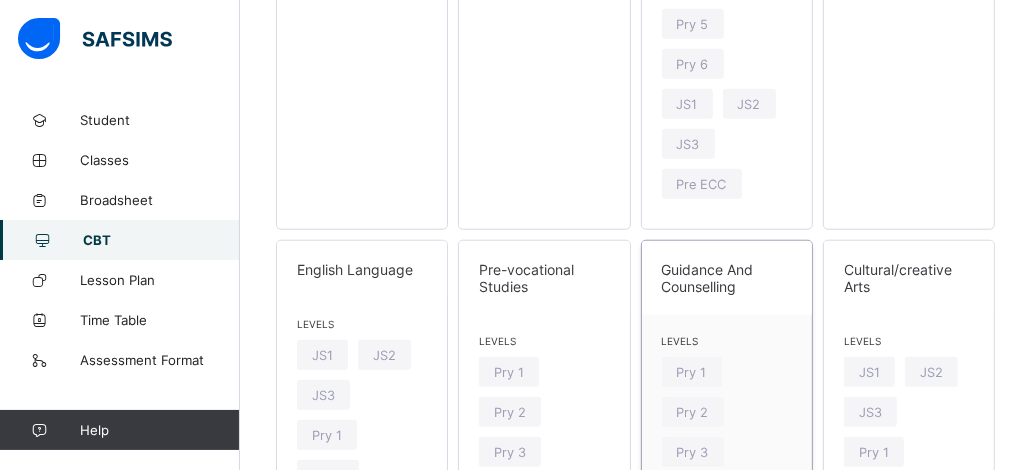 click on "Pry 4" at bounding box center (693, 492) 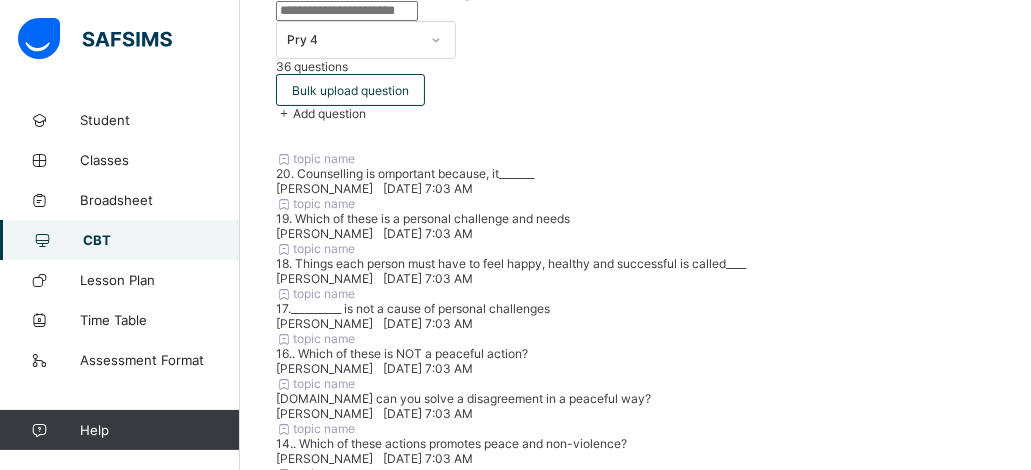 scroll, scrollTop: 908, scrollLeft: 0, axis: vertical 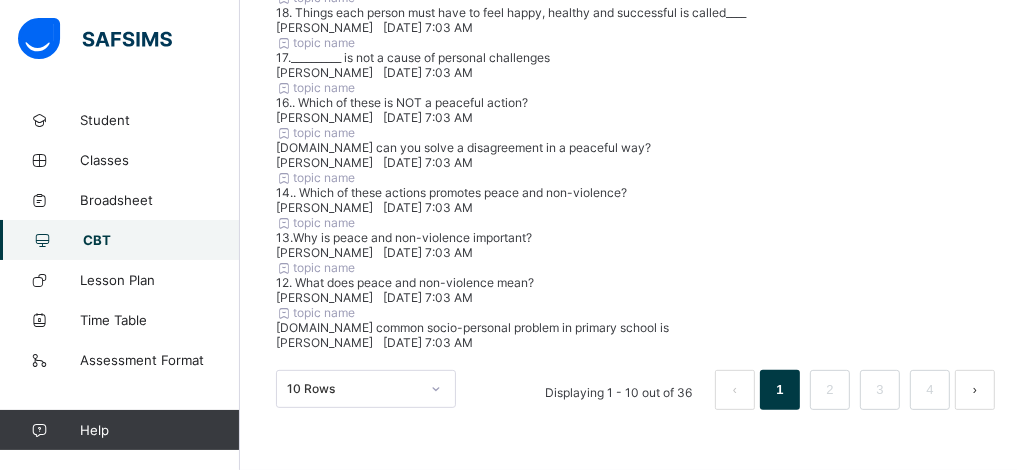 click on "10 Rows" at bounding box center [366, 389] 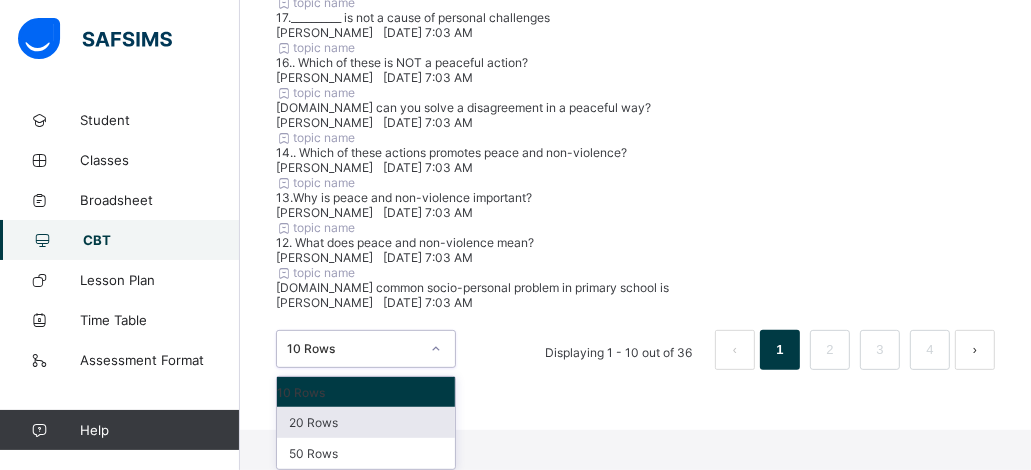 click on "20 Rows" at bounding box center [366, 422] 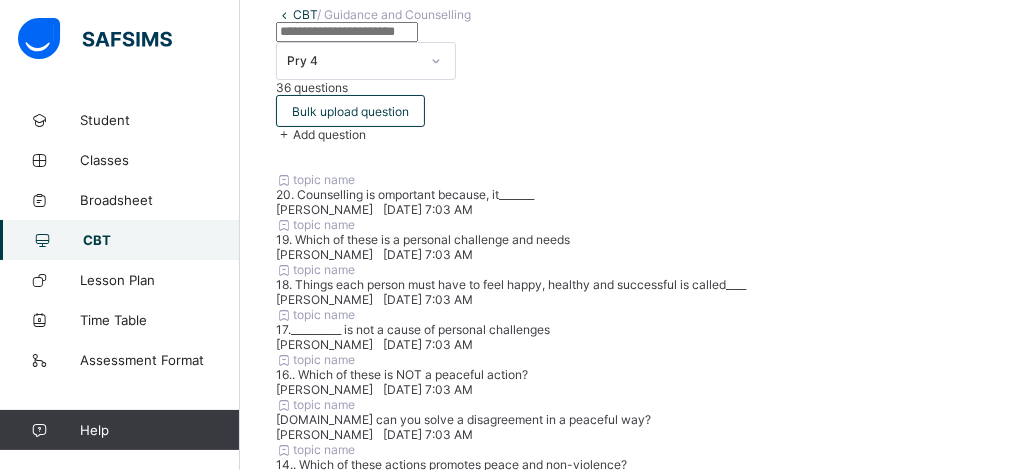 scroll, scrollTop: 104, scrollLeft: 0, axis: vertical 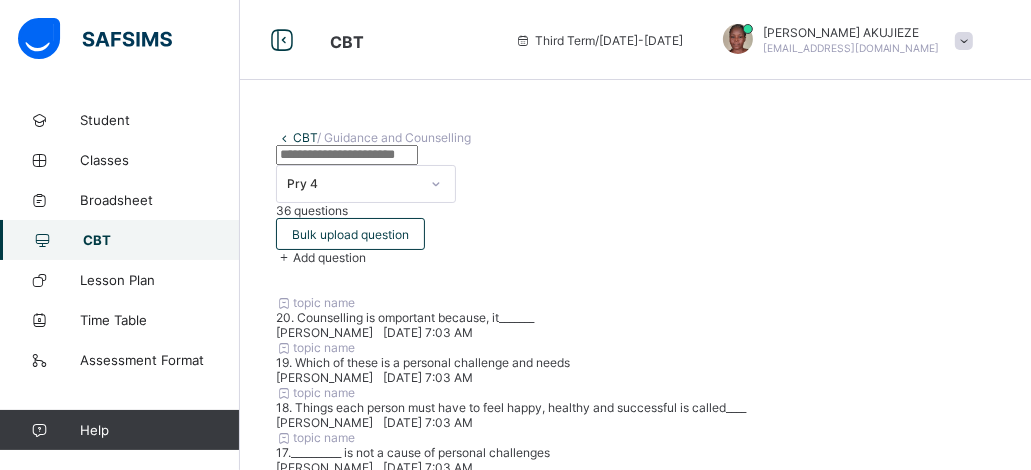 click on "20. Counselling is omportant because, it_______" at bounding box center [635, 317] 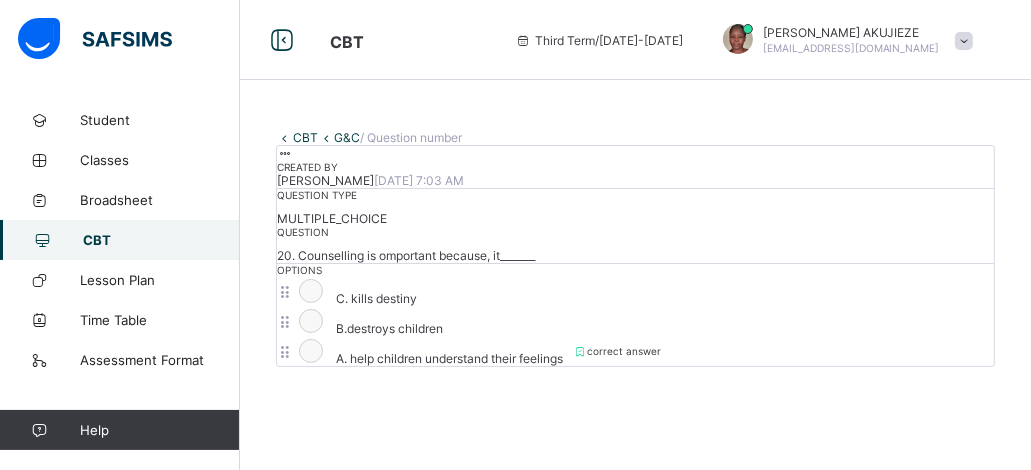 click at bounding box center [285, 153] 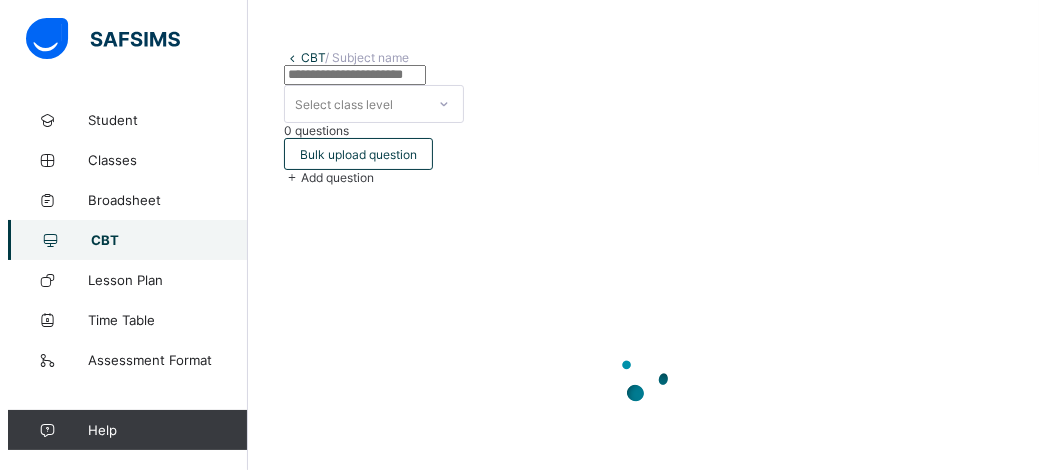 scroll, scrollTop: 0, scrollLeft: 0, axis: both 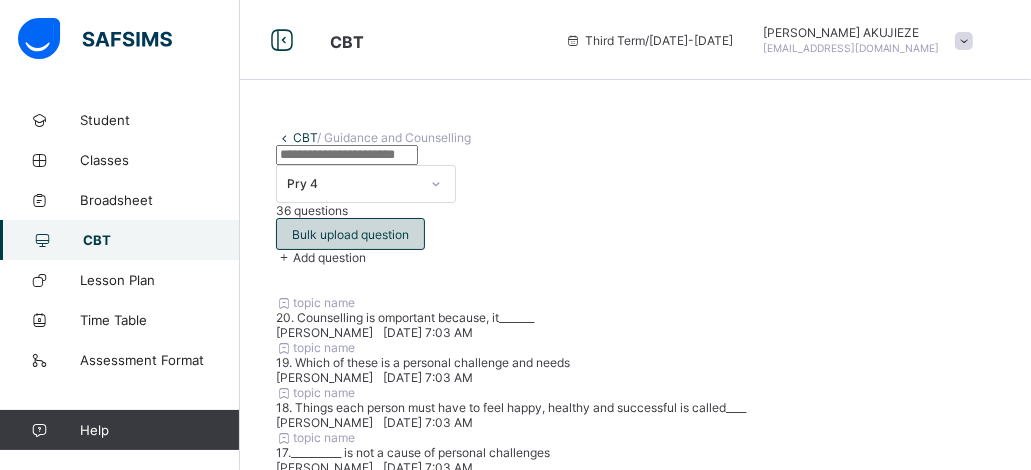 click on "Bulk upload question" at bounding box center (350, 234) 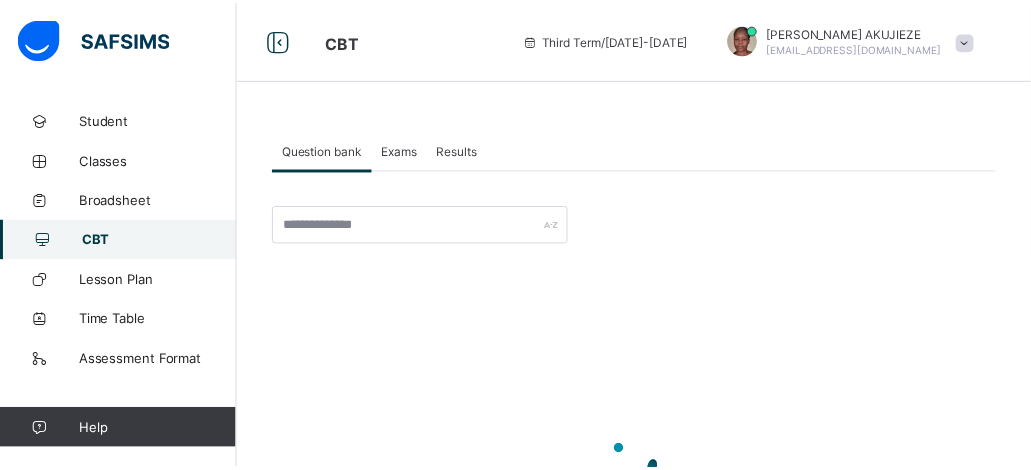 scroll, scrollTop: 244, scrollLeft: 0, axis: vertical 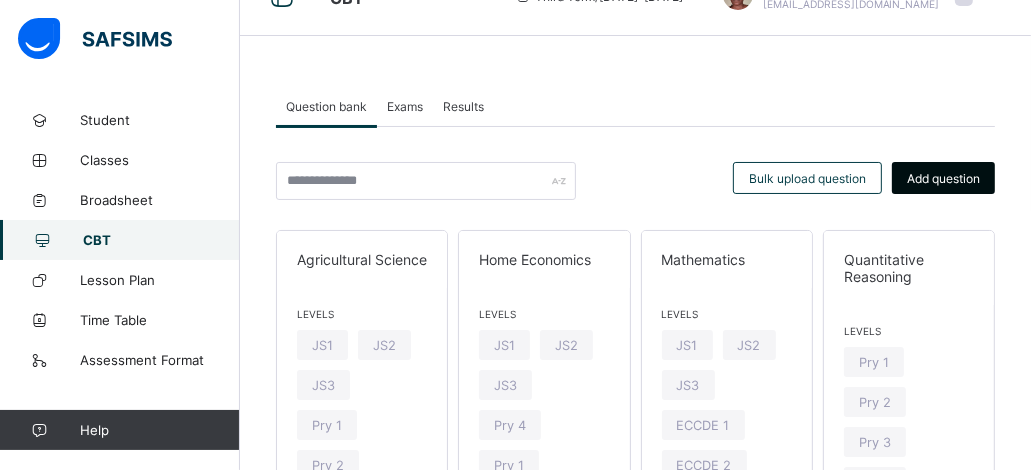 click on "Add question" at bounding box center [943, 178] 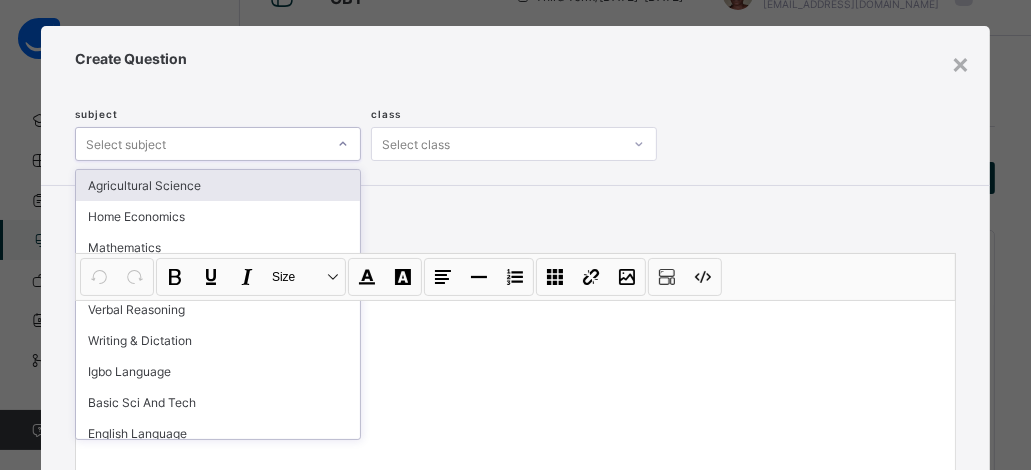 click on "option Agricultural Science focused, 1 of 14. 14 results available. Use Up and Down to choose options, press Enter to select the currently focused option, press Escape to exit the menu, press Tab to select the option and exit the menu. Select subject Agricultural Science Home Economics Mathematics Quantitative Reasoning Verbal Reasoning Writing & Dictation Igbo Language Basic Sci And Tech English Language Pre-vocational Studies Guidance and Counselling Cultural/Creative Arts Religious and National values Moral Instruction" at bounding box center [218, 144] 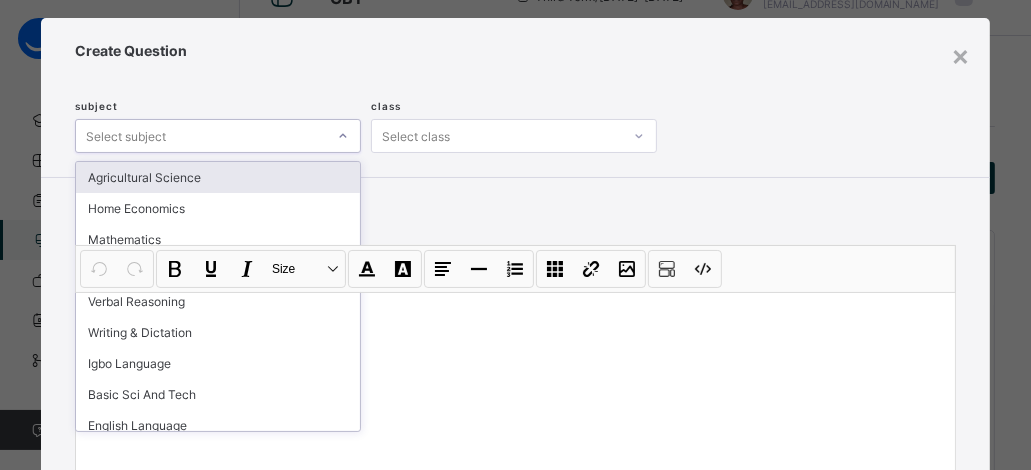 scroll, scrollTop: 32, scrollLeft: 0, axis: vertical 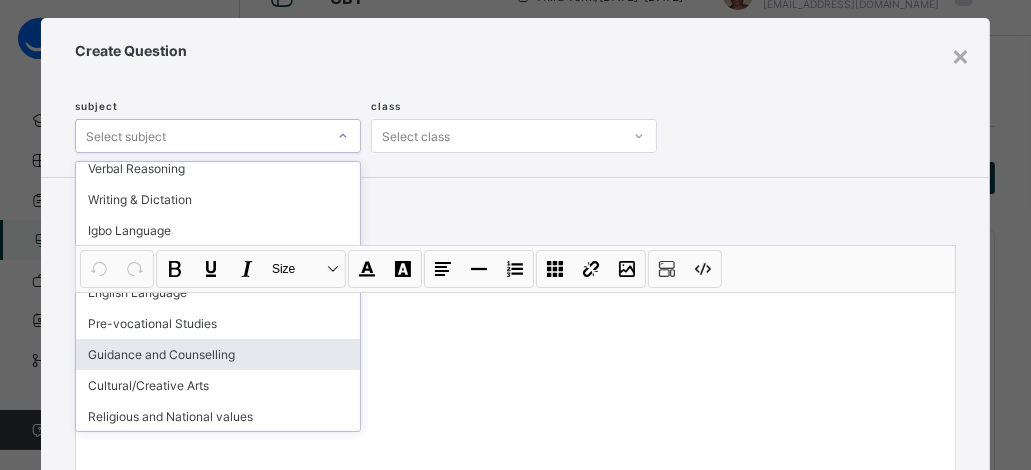 click on "Guidance and Counselling" at bounding box center [218, 354] 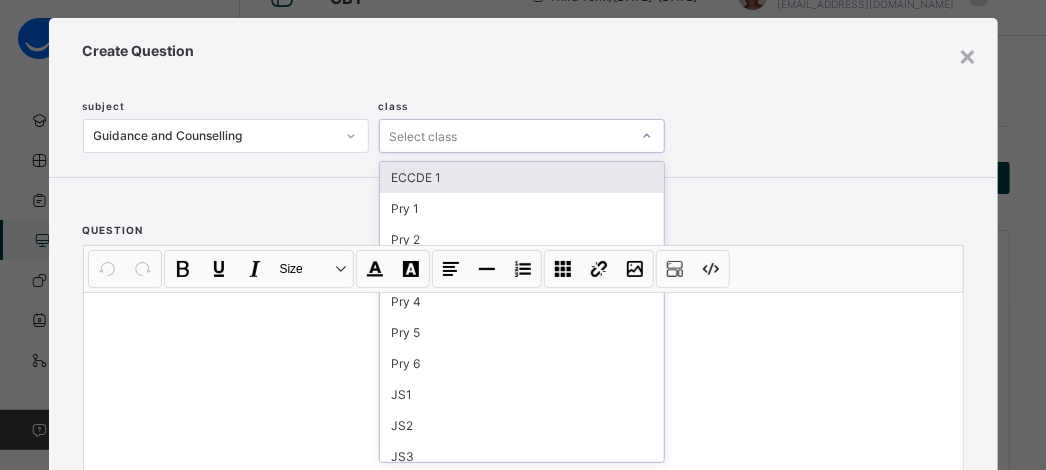 click 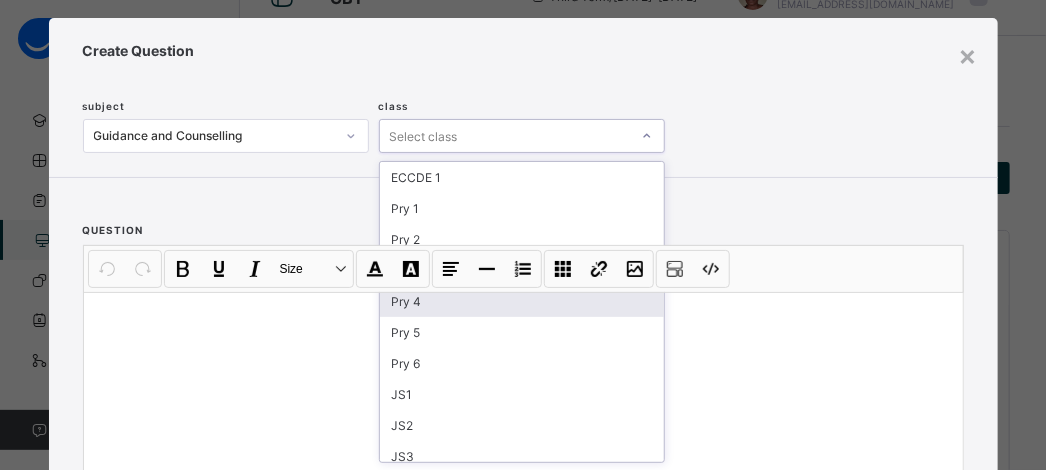 click on "Pry 4" at bounding box center (522, 301) 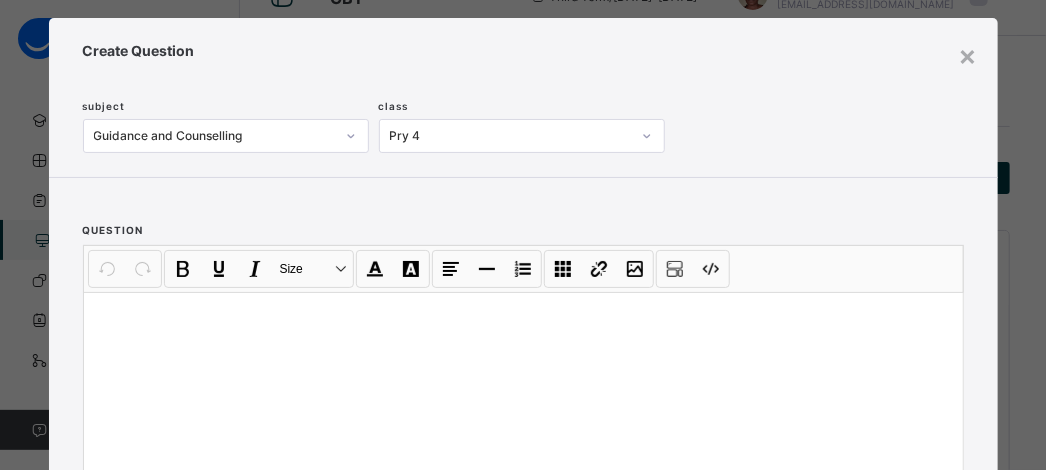 click on "Create Question subject Guidance and Counselling class Pry 4" at bounding box center [523, 97] 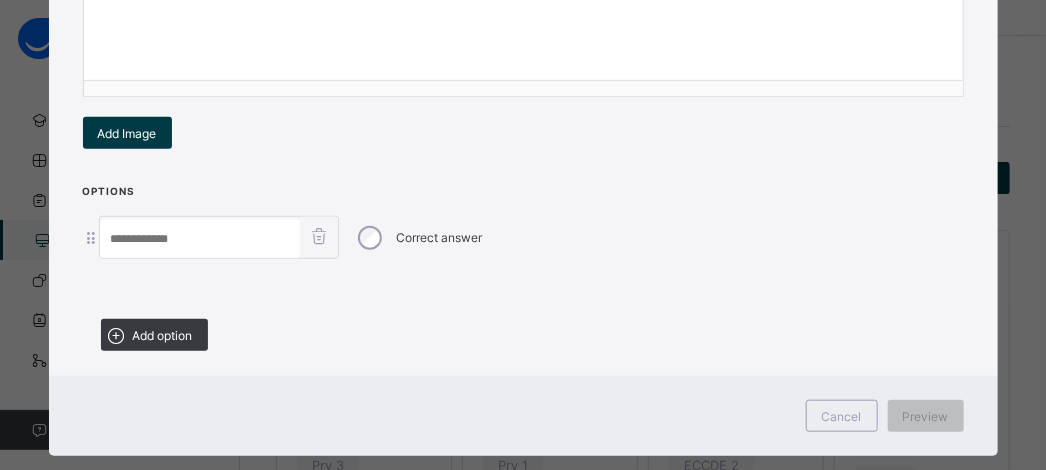 click at bounding box center [200, 239] 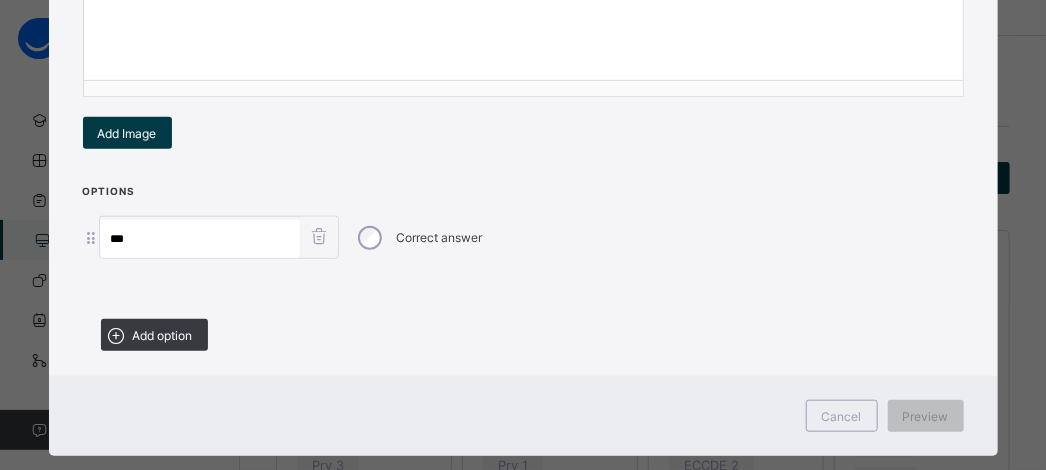 click on "***" at bounding box center (200, 239) 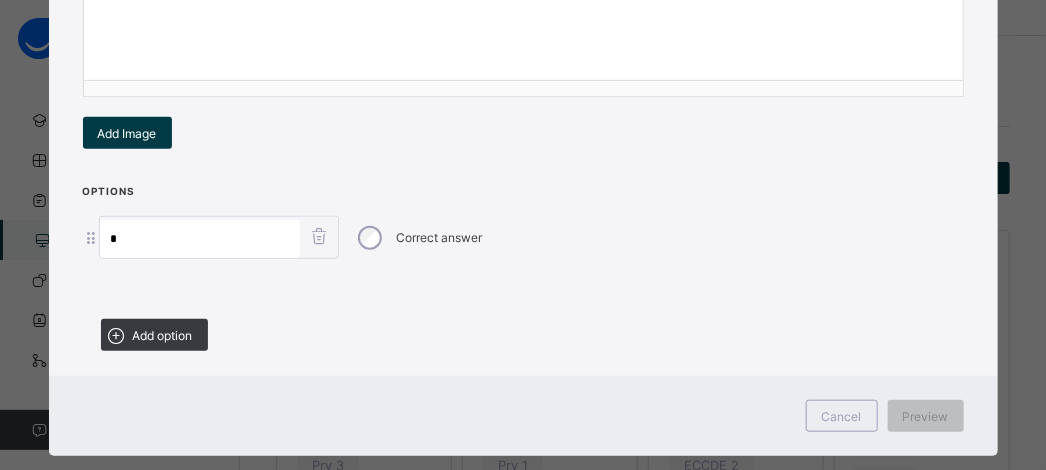 type on "*" 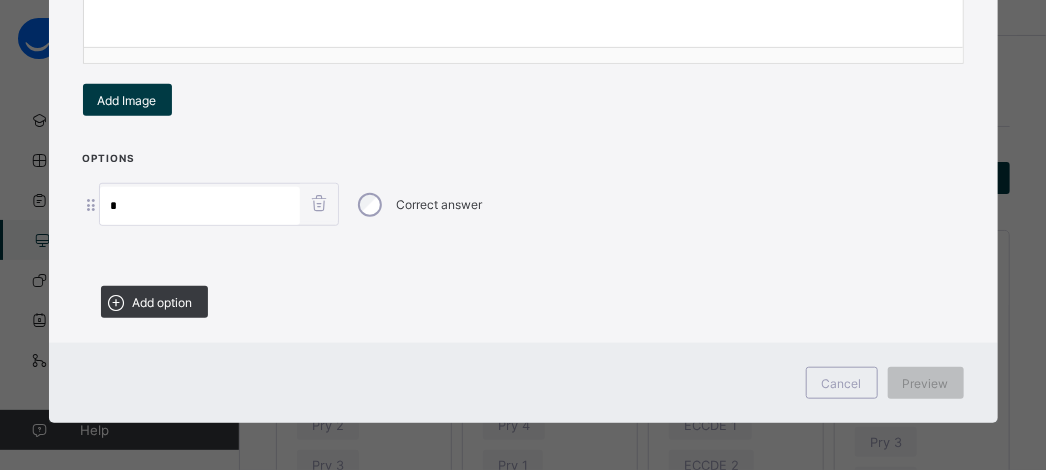 scroll, scrollTop: 120, scrollLeft: 0, axis: vertical 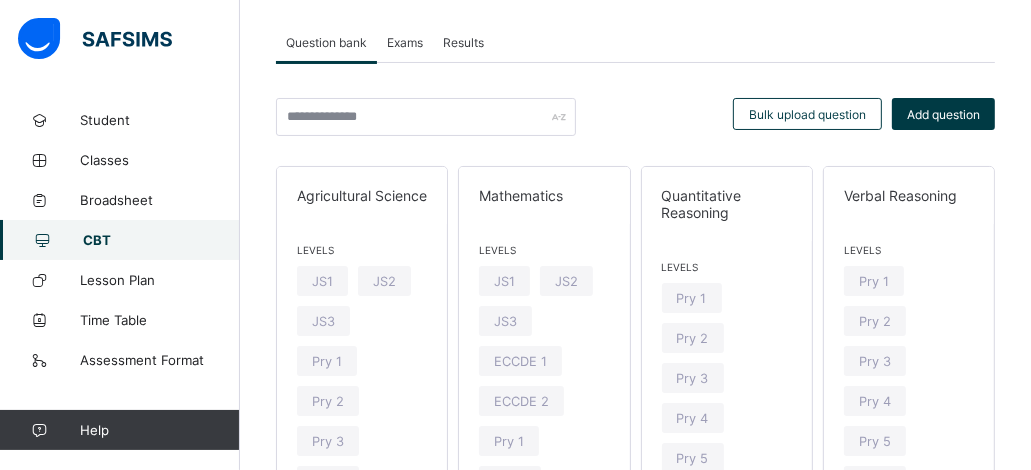 click on "Exams" at bounding box center (405, 42) 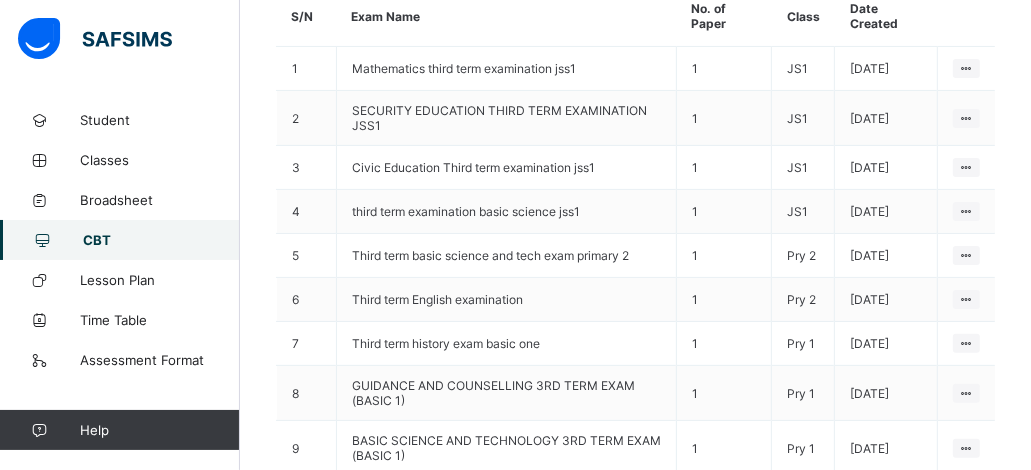 scroll, scrollTop: 362, scrollLeft: 0, axis: vertical 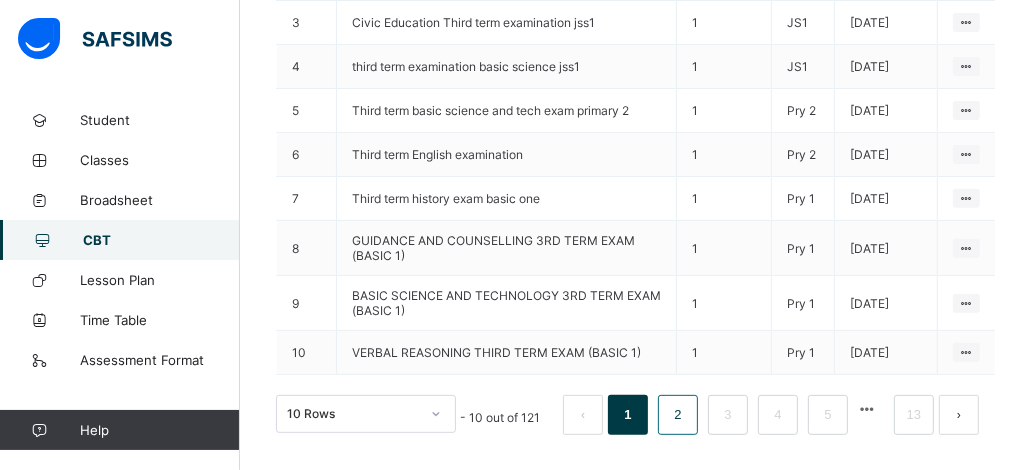 click on "2" at bounding box center (677, 415) 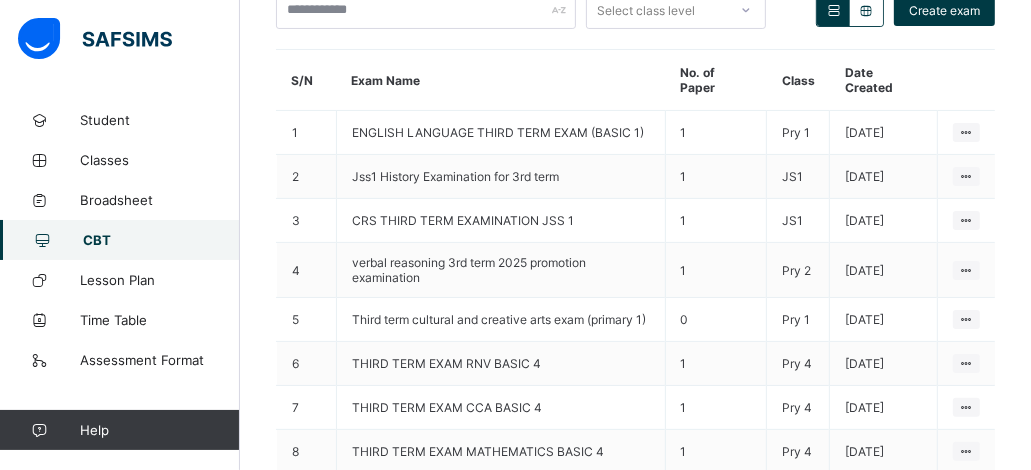 scroll, scrollTop: 432, scrollLeft: 0, axis: vertical 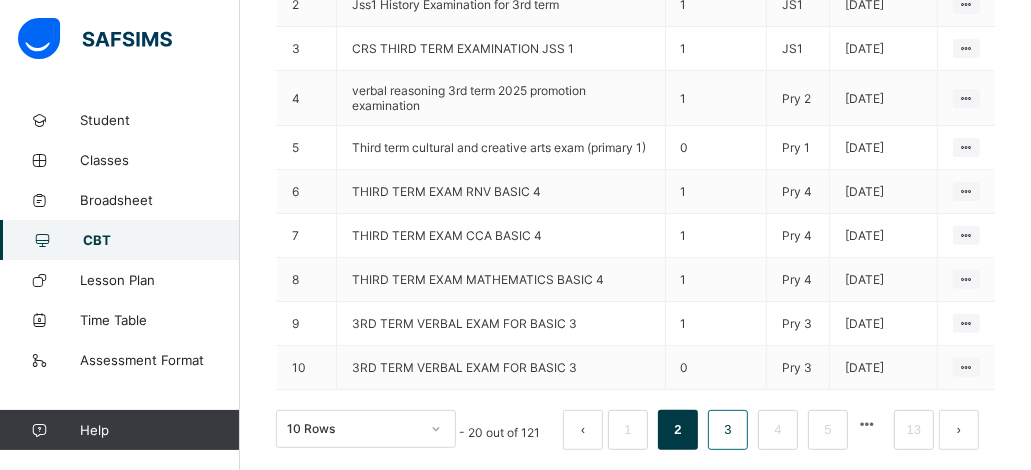 click on "3" at bounding box center [727, 430] 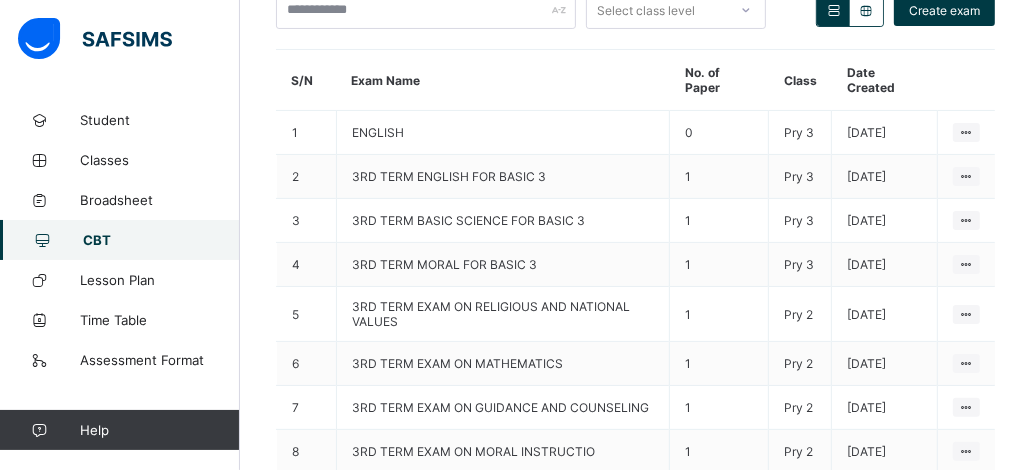 scroll, scrollTop: 432, scrollLeft: 0, axis: vertical 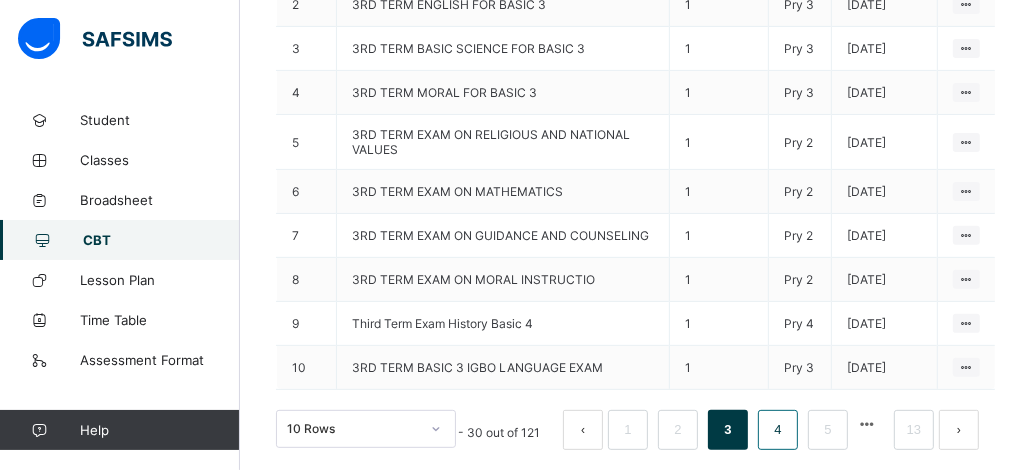 click on "4" at bounding box center [777, 430] 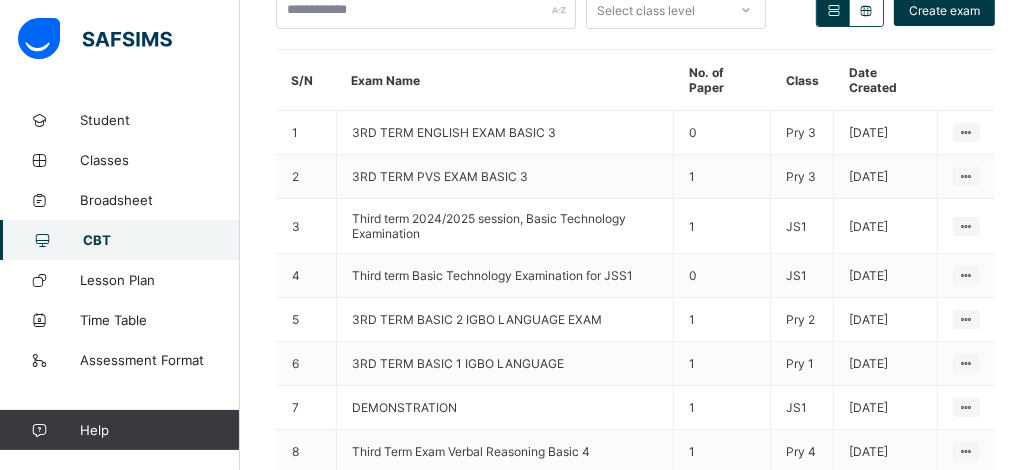scroll, scrollTop: 432, scrollLeft: 0, axis: vertical 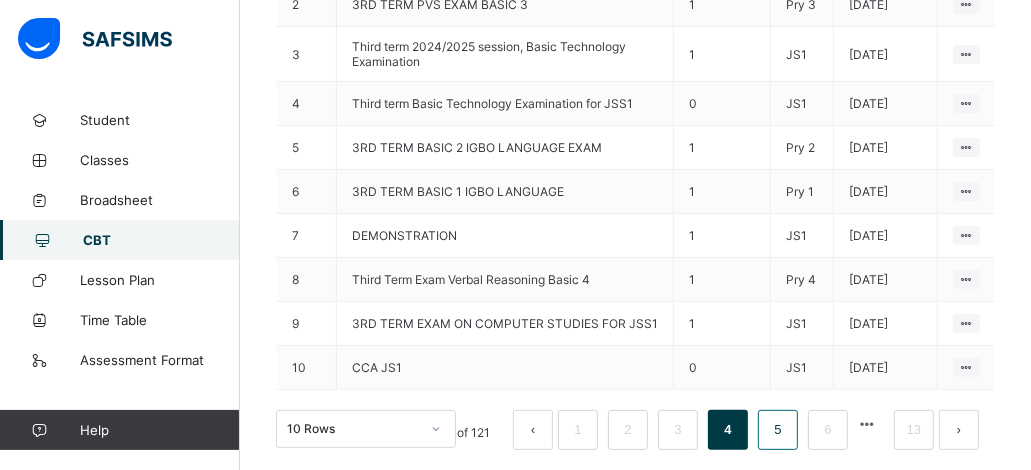 click on "5" at bounding box center [777, 430] 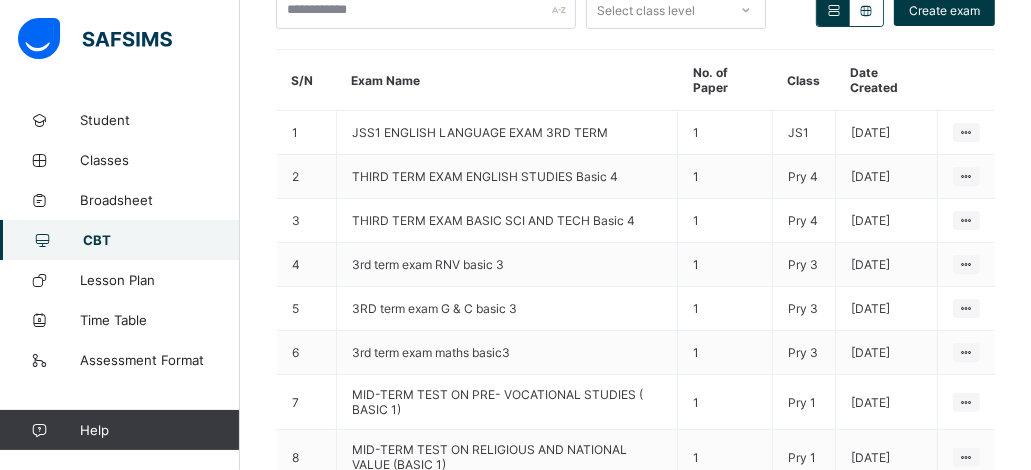 scroll, scrollTop: 432, scrollLeft: 0, axis: vertical 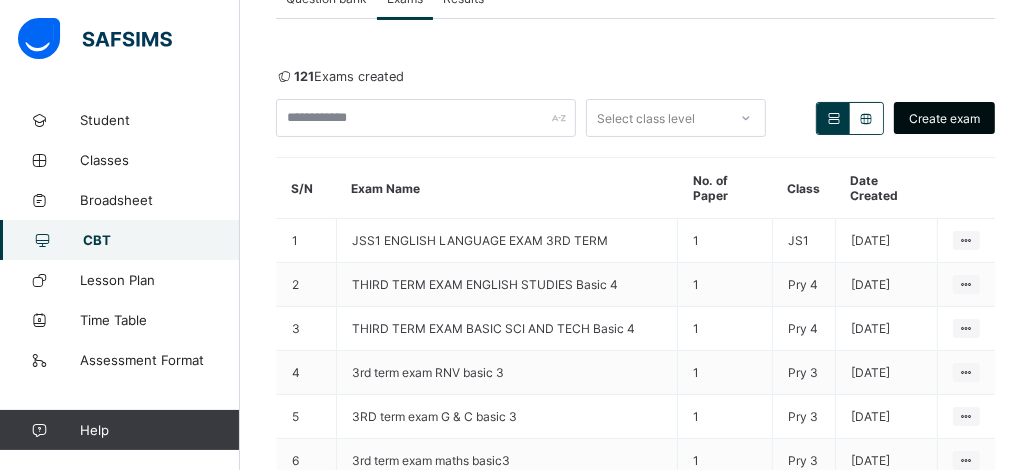 click on "Create exam" at bounding box center (944, 118) 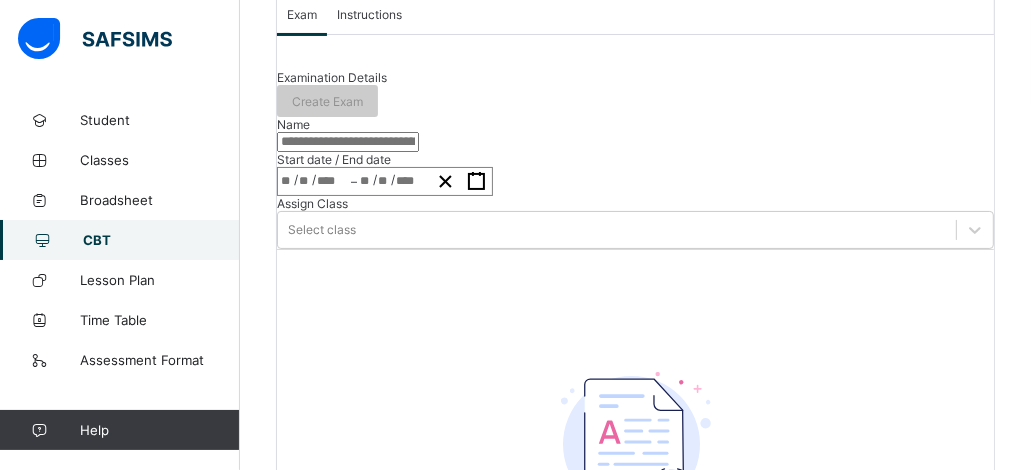 click at bounding box center [348, 142] 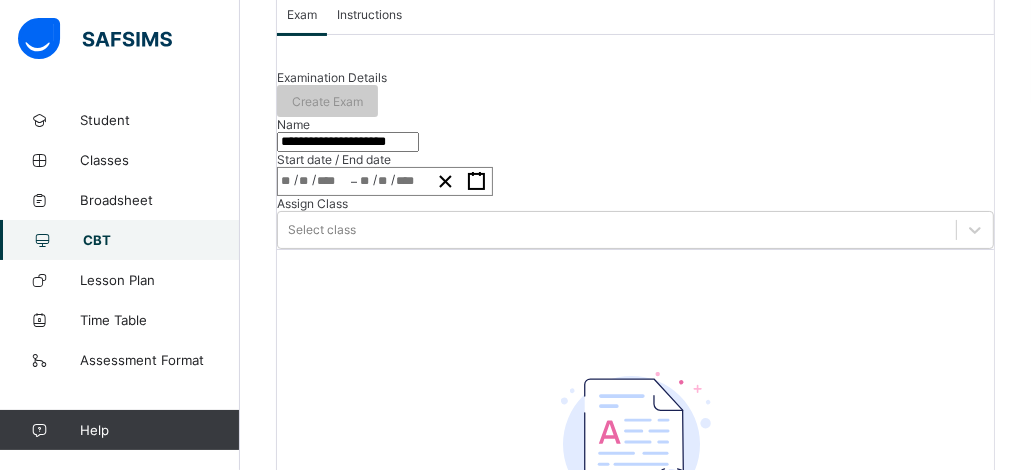 click on "**********" at bounding box center [348, 142] 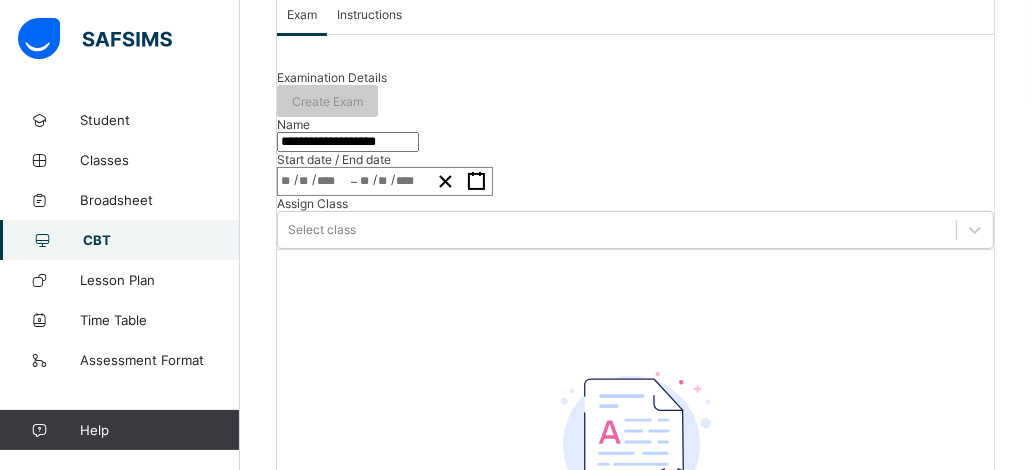 click on "**********" at bounding box center [348, 142] 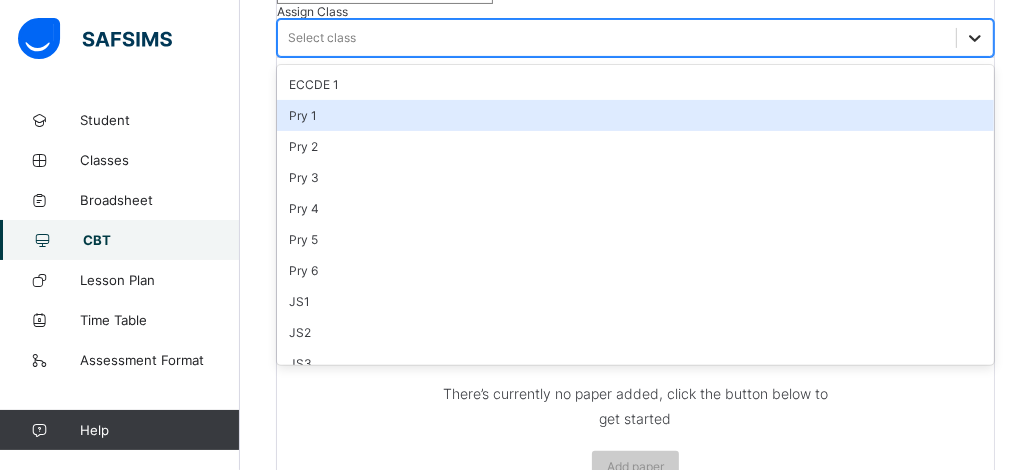 click on "option Pry 1 focused, 2 of 16. 16 results available. Use Up and Down to choose options, press Enter to select the currently focused option, press Escape to exit the menu, press Tab to select the option and exit the menu. Select class ECCDE 1 Pry 1 Pry 2 Pry 3 Pry 4 Pry 5 Pry 6 JS1 JS2 JS3 ECCDE 2 ECCDE II Pre ECC Nur 1 Nur 2 Pre ECC" at bounding box center (635, 38) 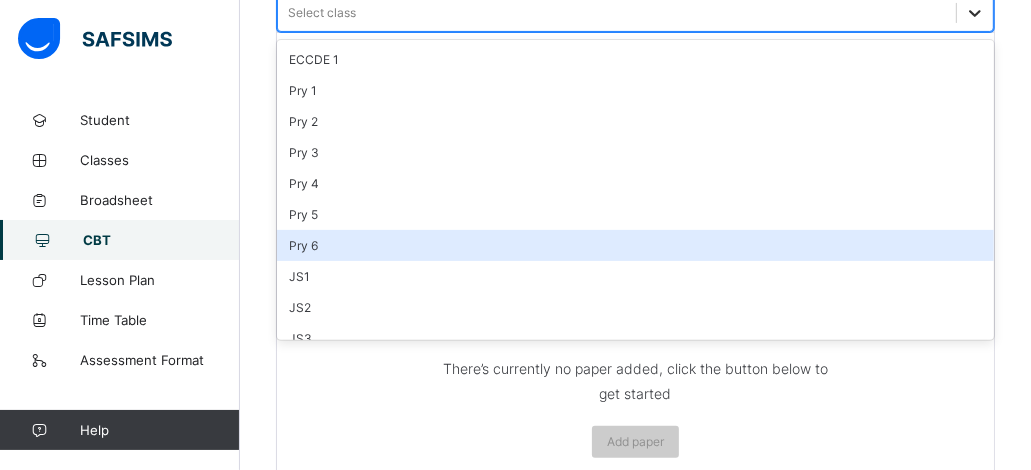 scroll, scrollTop: 371, scrollLeft: 0, axis: vertical 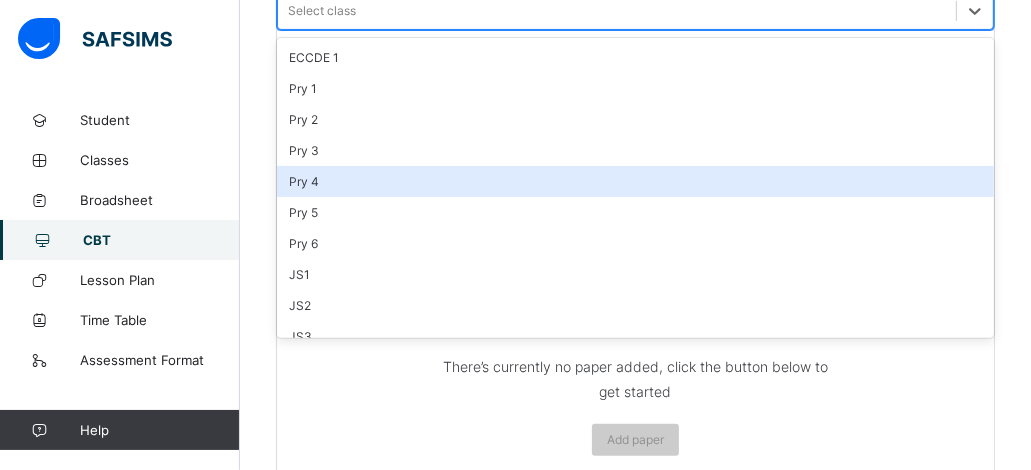 click on "Pry 4" at bounding box center (635, 181) 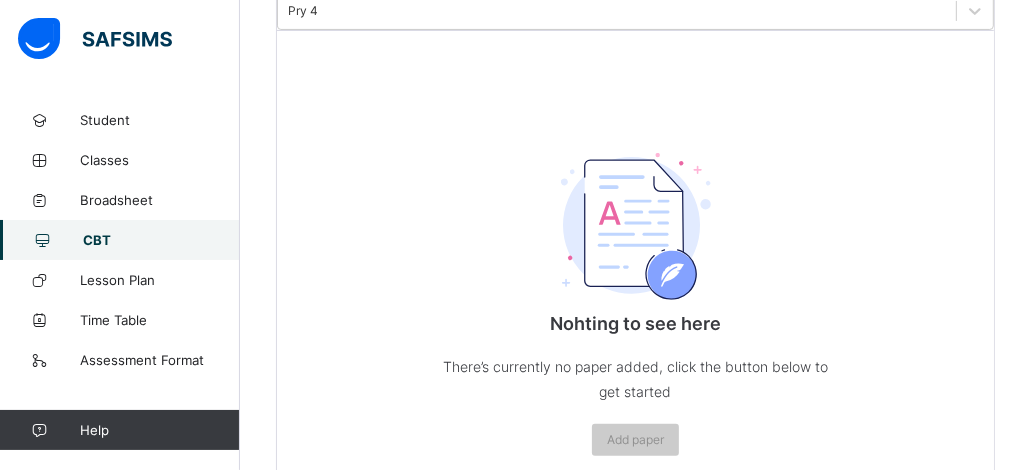 click on "**********" at bounding box center [348, -77] 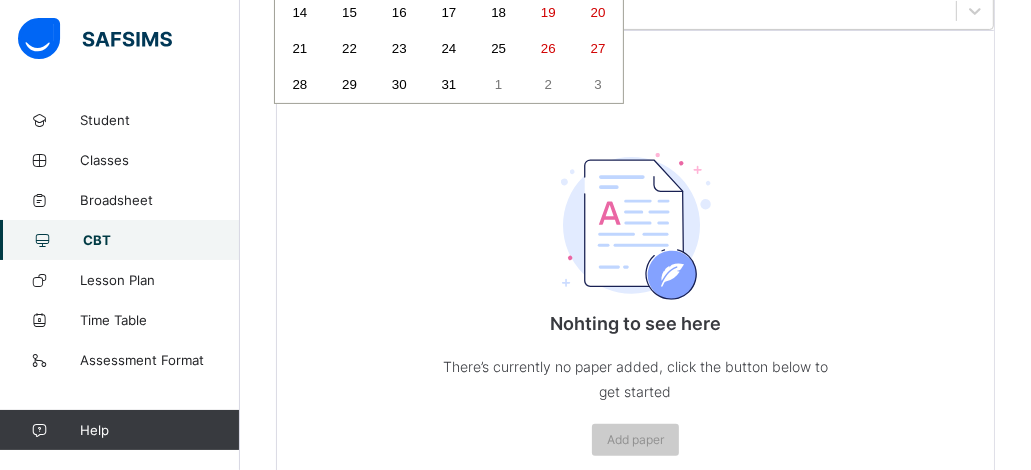 click on "/ / – / / « ‹ [DATE] › » Mon Tue Wed Thu Fri Sat Sun 30 1 2 3 4 5 6 7 8 9 10 11 12 13 14 15 16 17 18 19 20 21 22 23 24 25 26 27 28 29 30 31 1 2 3" at bounding box center (385, -38) 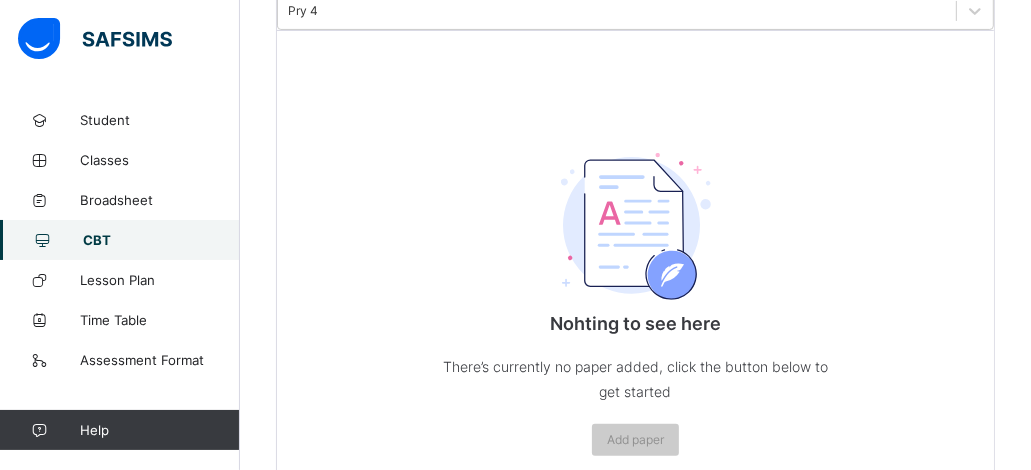 click 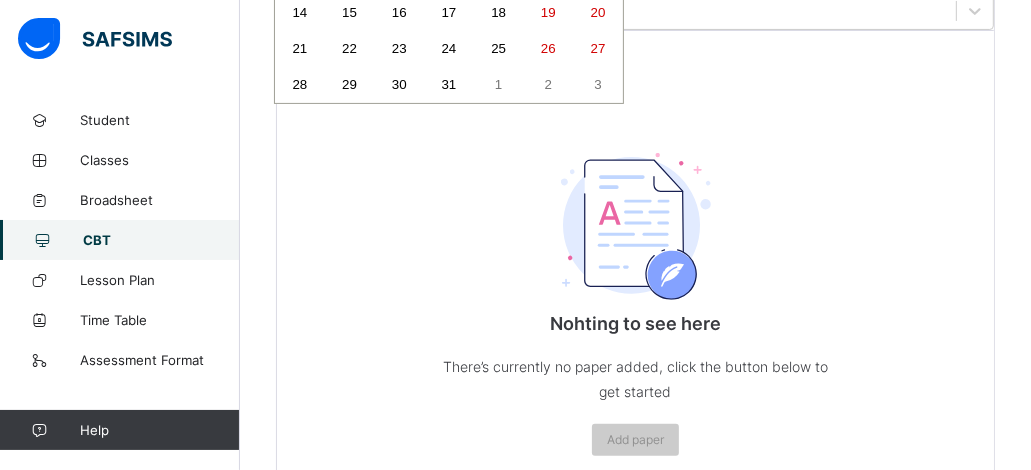 click on "25" at bounding box center [498, 48] 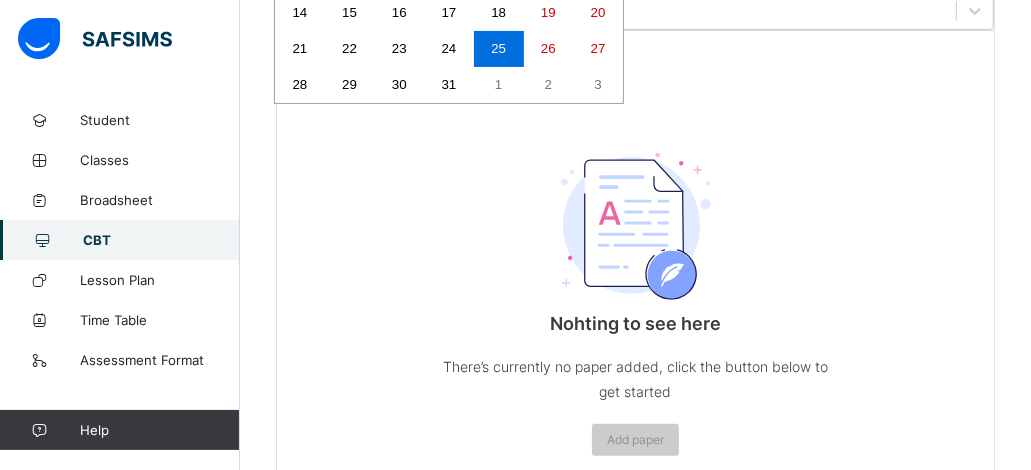click on "»" at bounding box center [601, -134] 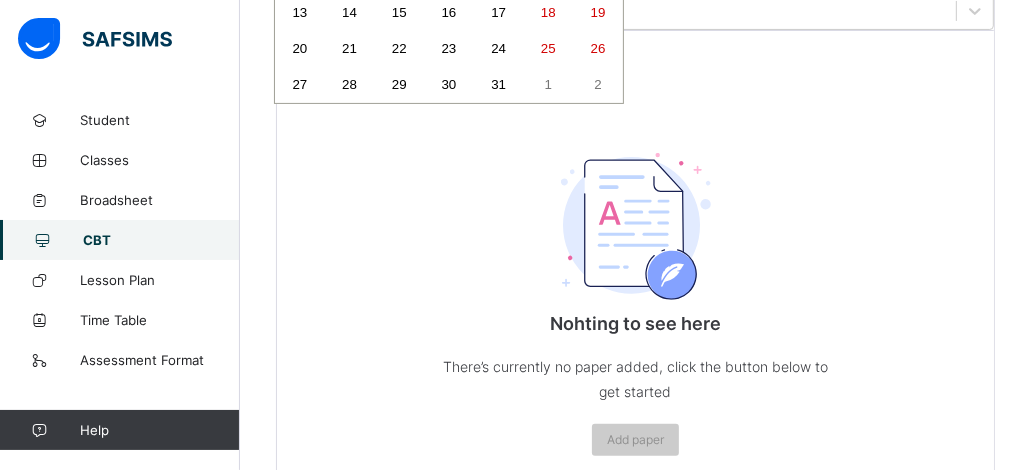 click on "«" at bounding box center (297, -134) 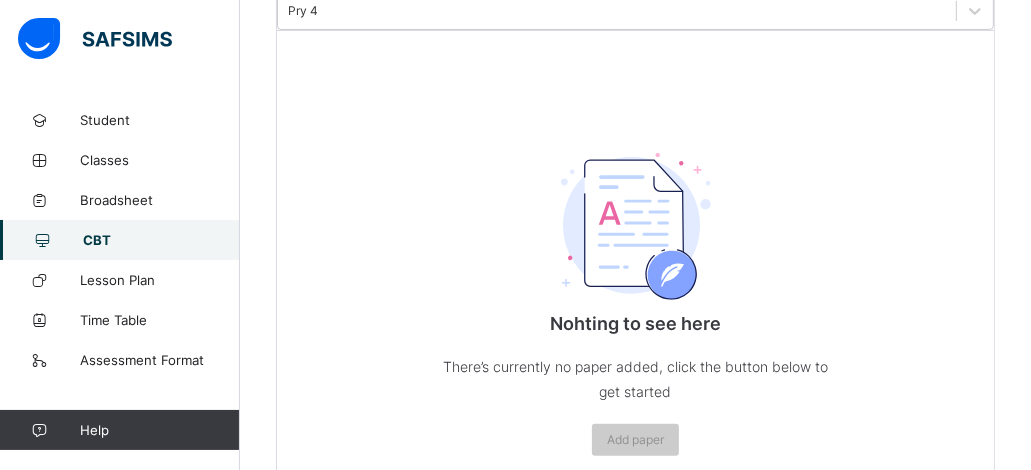click on "Nohting to see here There’s currently no paper added, click the button below to get started Add paper" at bounding box center [635, 253] 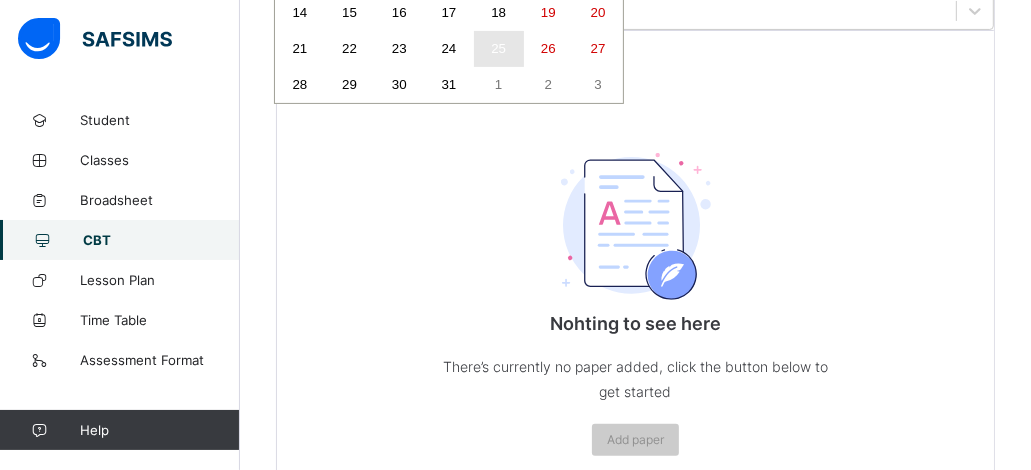 click on "25" at bounding box center (498, 48) 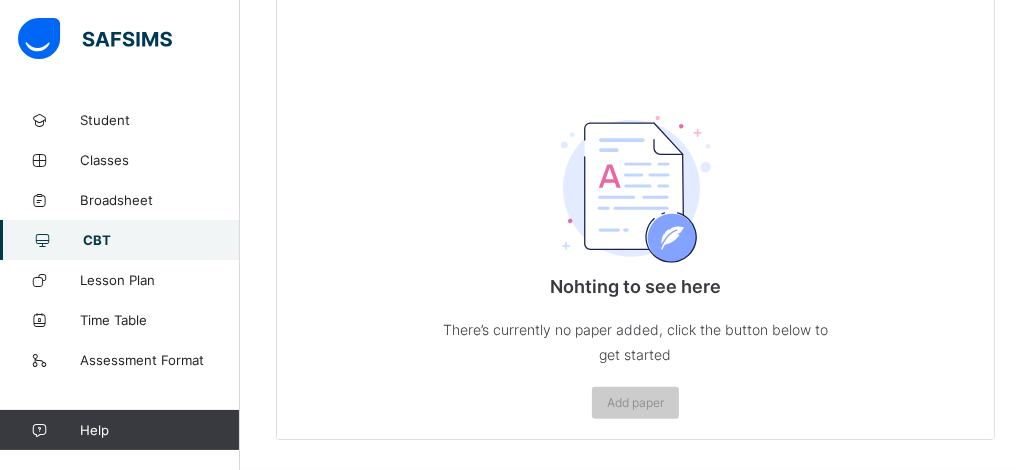 scroll, scrollTop: 571, scrollLeft: 0, axis: vertical 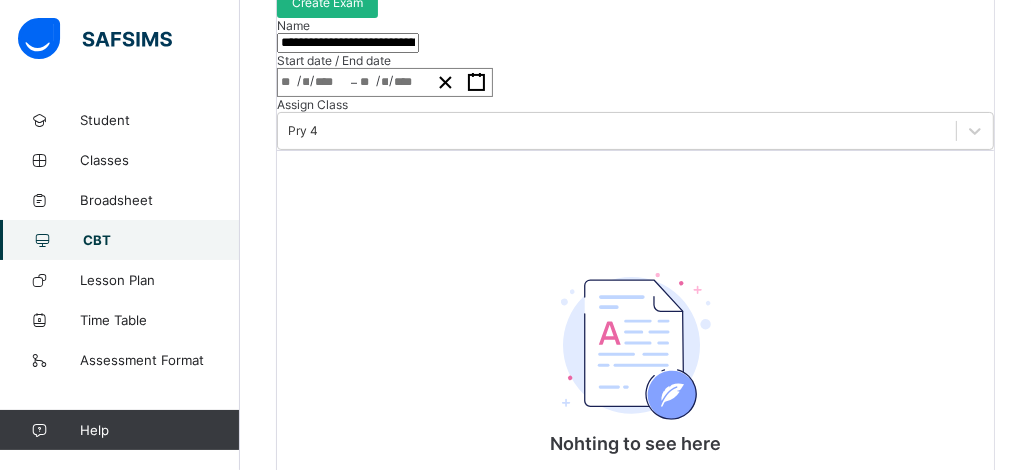 click on "Create Exam" at bounding box center [327, 2] 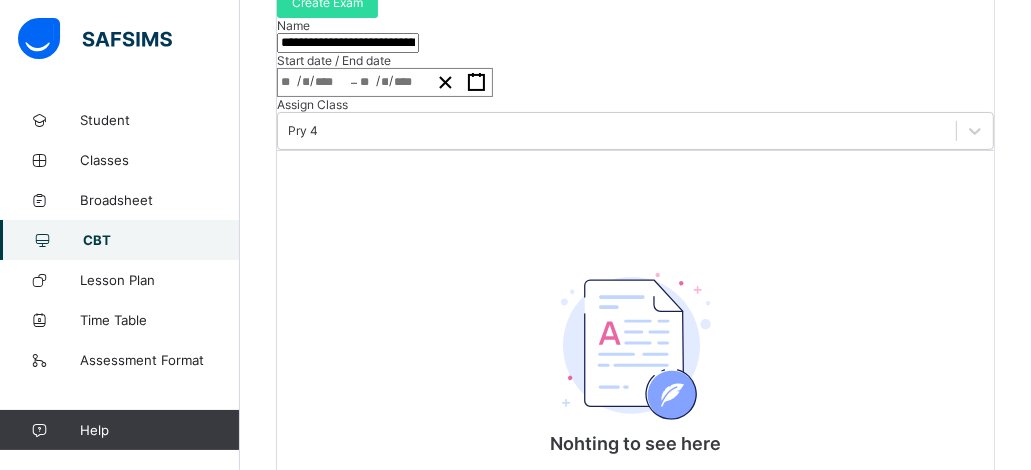 click on "Exam Instructions" at bounding box center [635, -85] 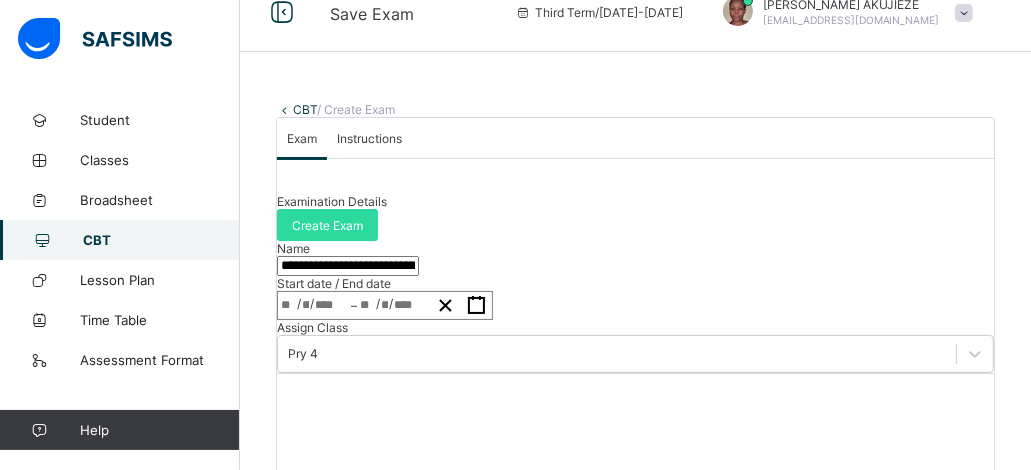 scroll, scrollTop: 11, scrollLeft: 0, axis: vertical 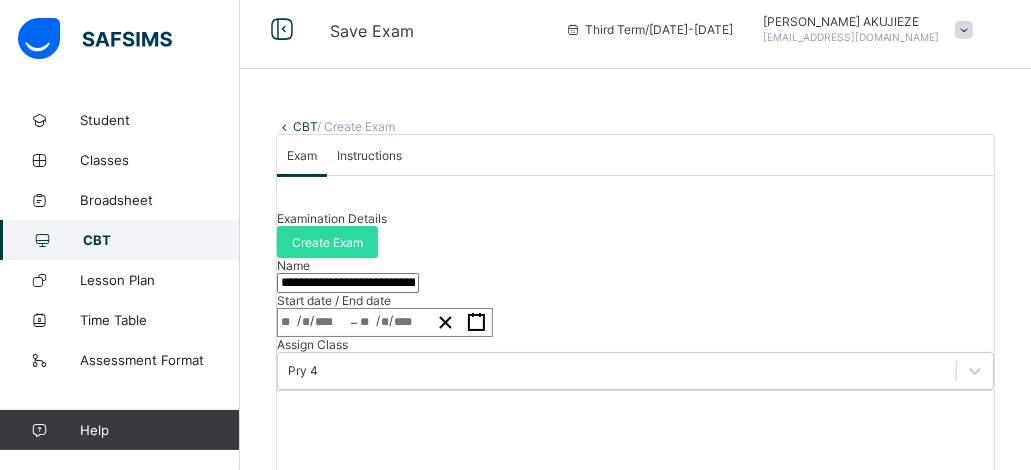 click on "Instructions" at bounding box center [369, 155] 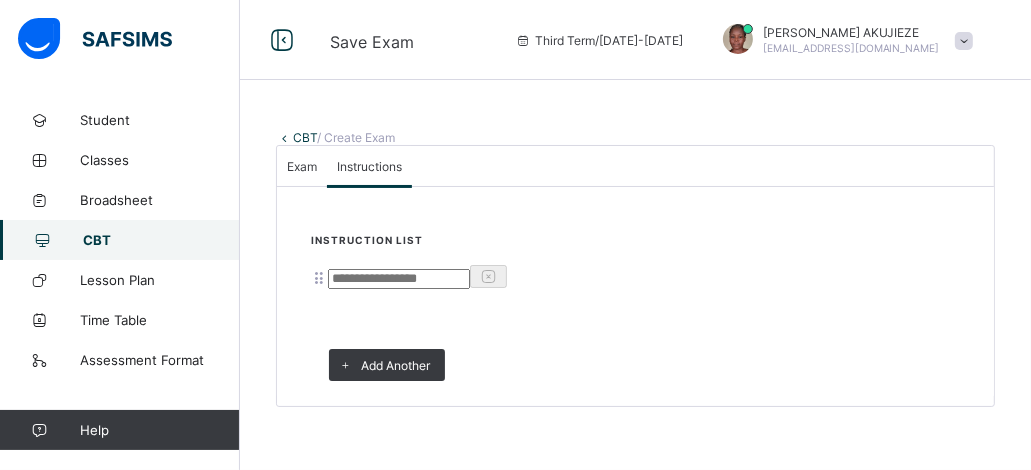 click at bounding box center [399, 279] 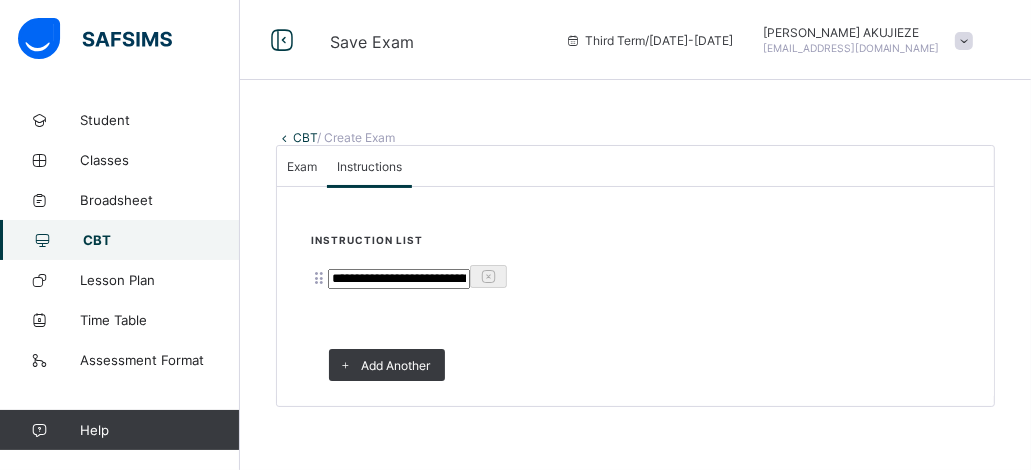 scroll, scrollTop: 155, scrollLeft: 0, axis: vertical 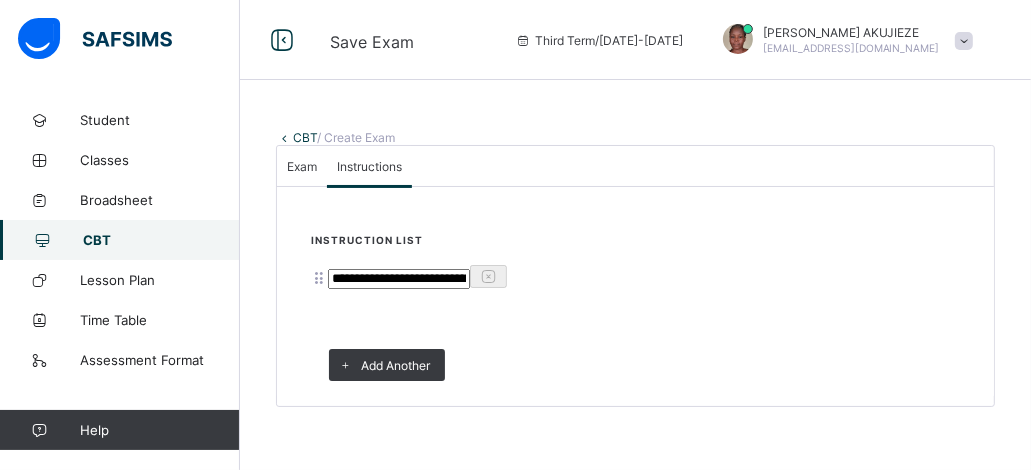 click on "**********" at bounding box center [399, 279] 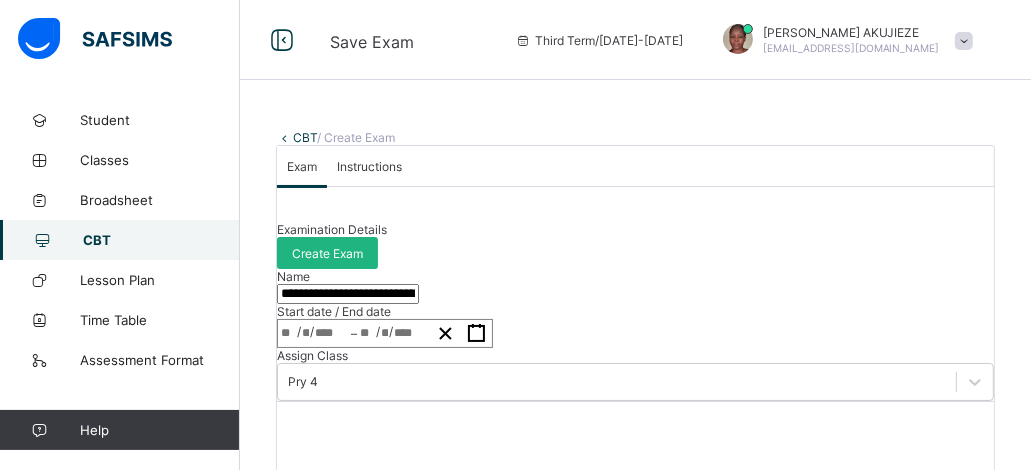 click on "Create Exam" at bounding box center (327, 253) 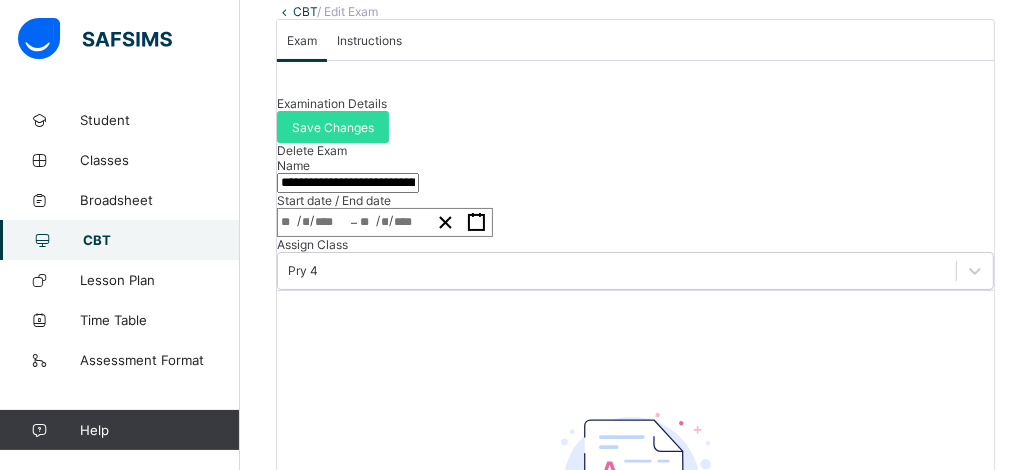 scroll, scrollTop: 160, scrollLeft: 0, axis: vertical 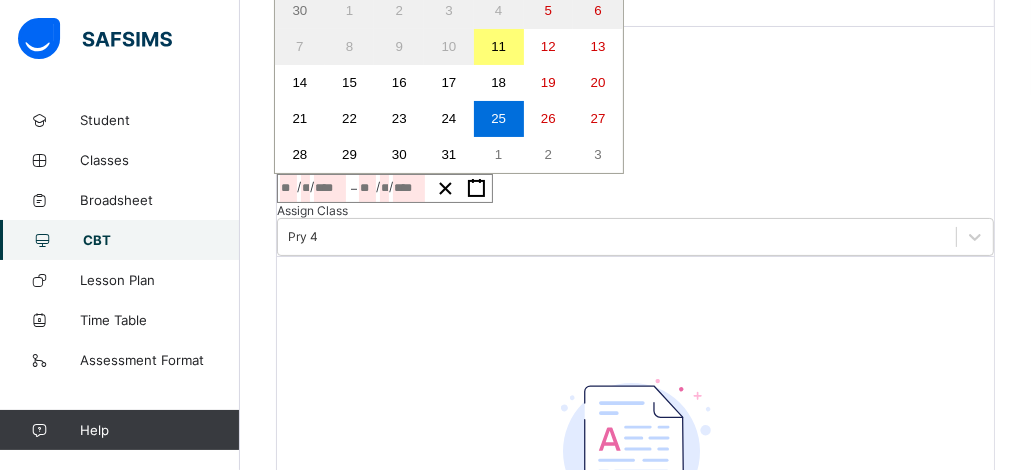 click on "**" 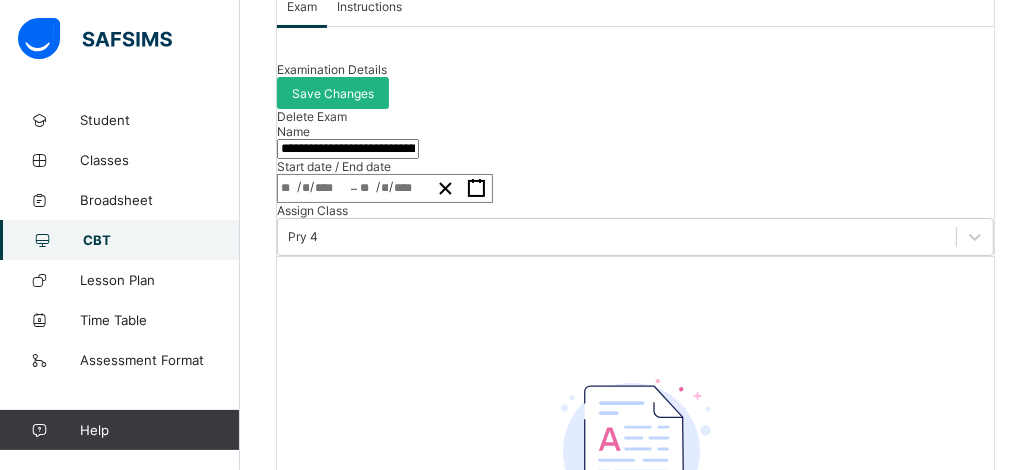 click on "Save Changes" at bounding box center (333, 93) 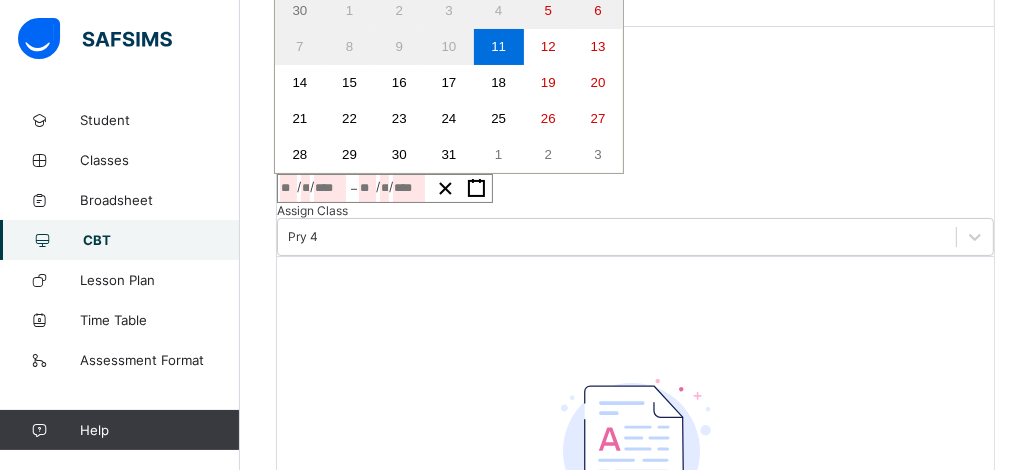 click on "**" 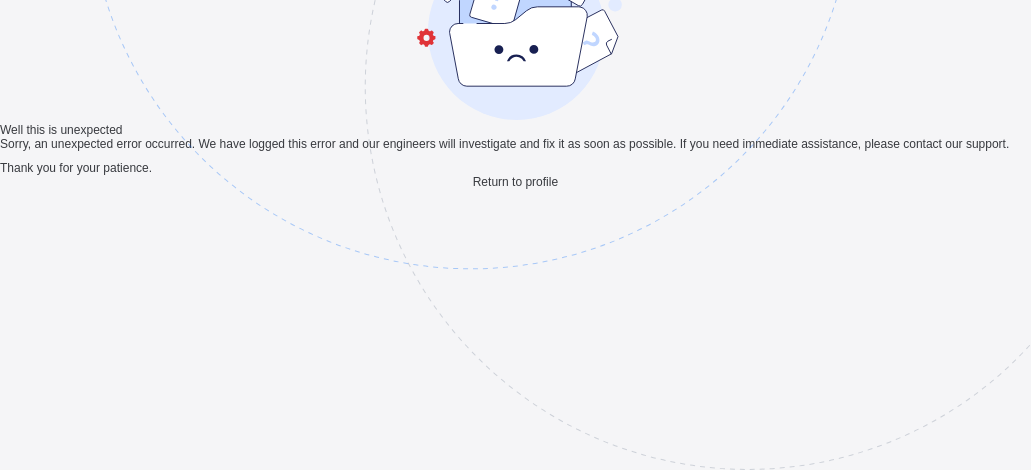 scroll, scrollTop: 60, scrollLeft: 0, axis: vertical 